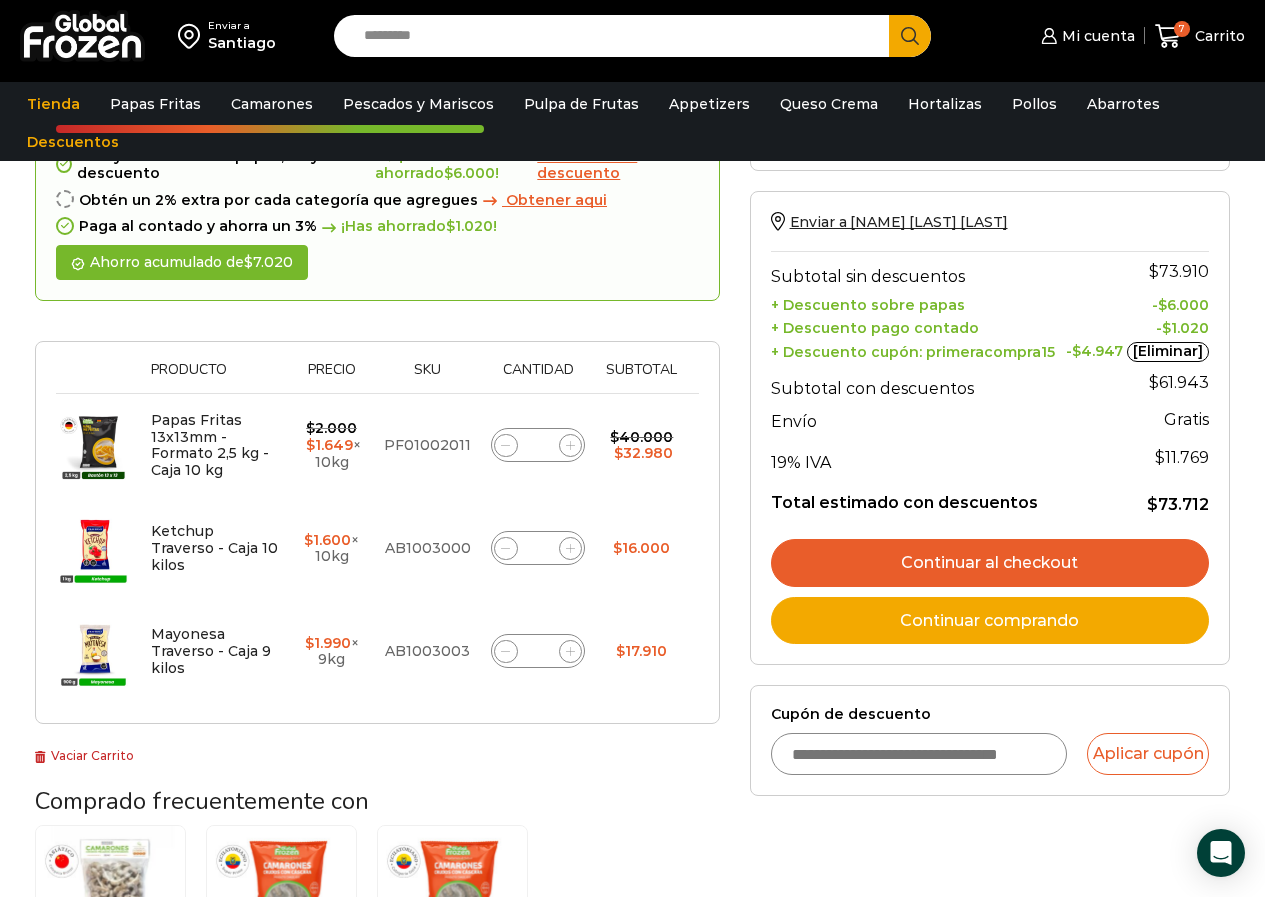 scroll, scrollTop: 0, scrollLeft: 0, axis: both 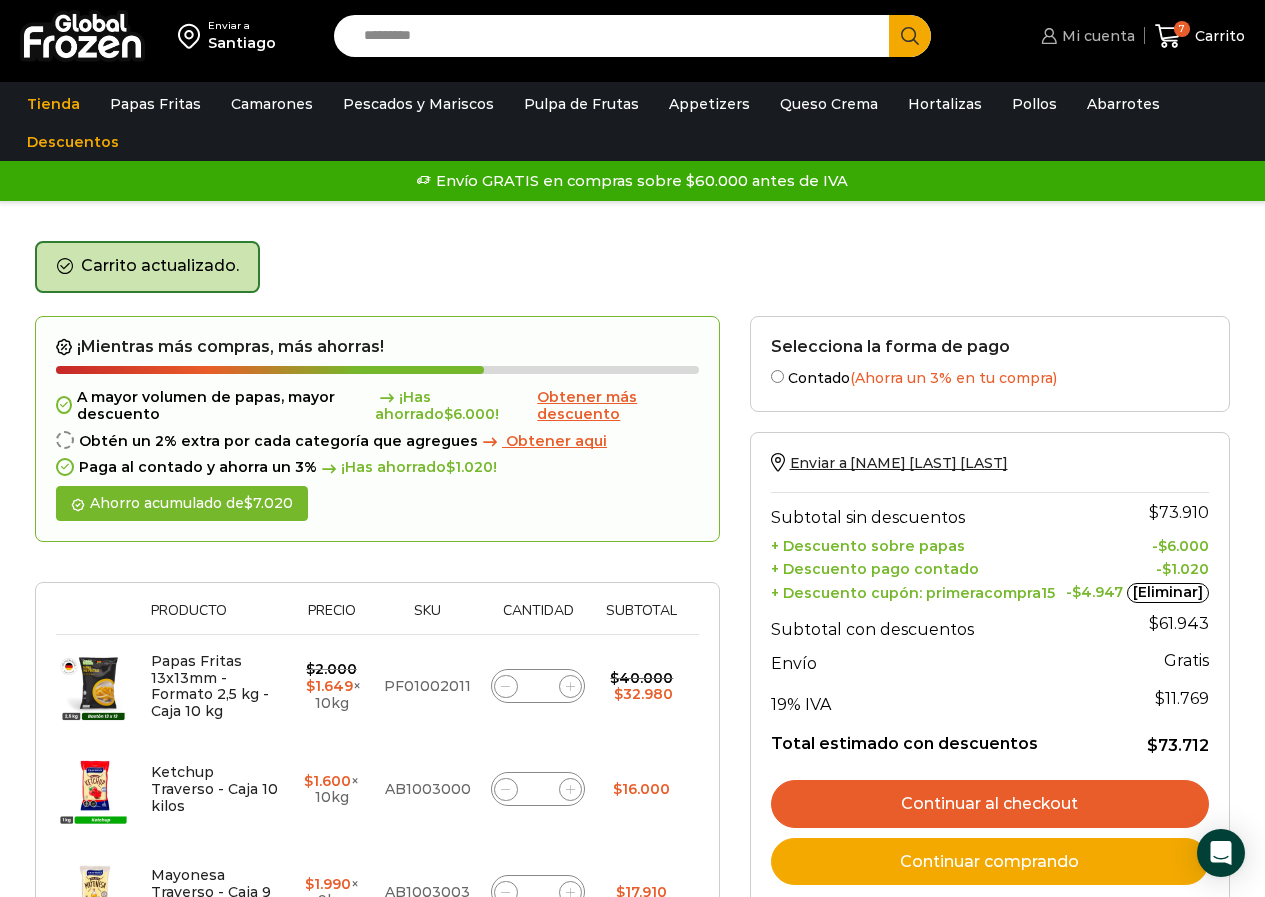 click on "Mi cuenta" at bounding box center (1096, 36) 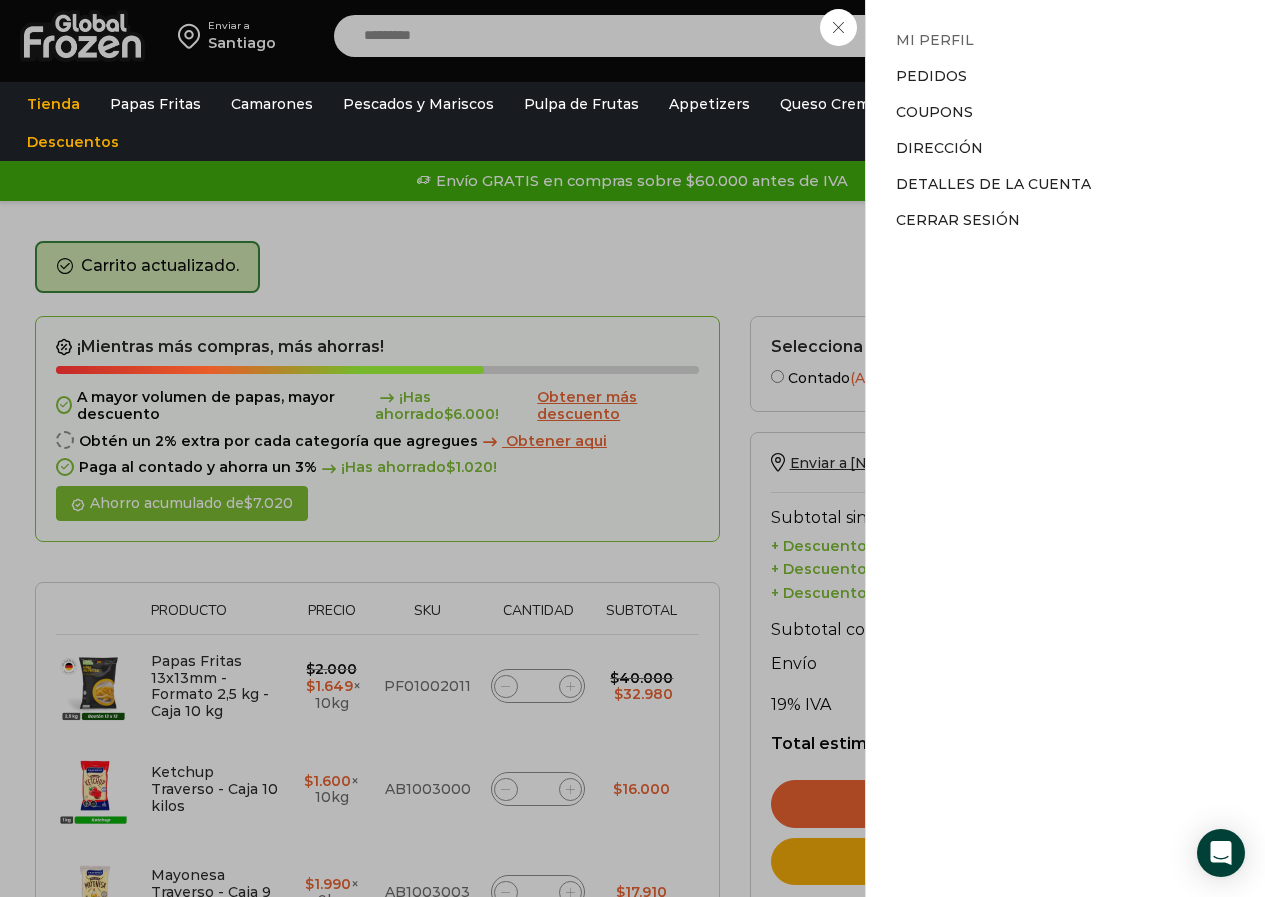 click on "Mi perfil" at bounding box center (935, 40) 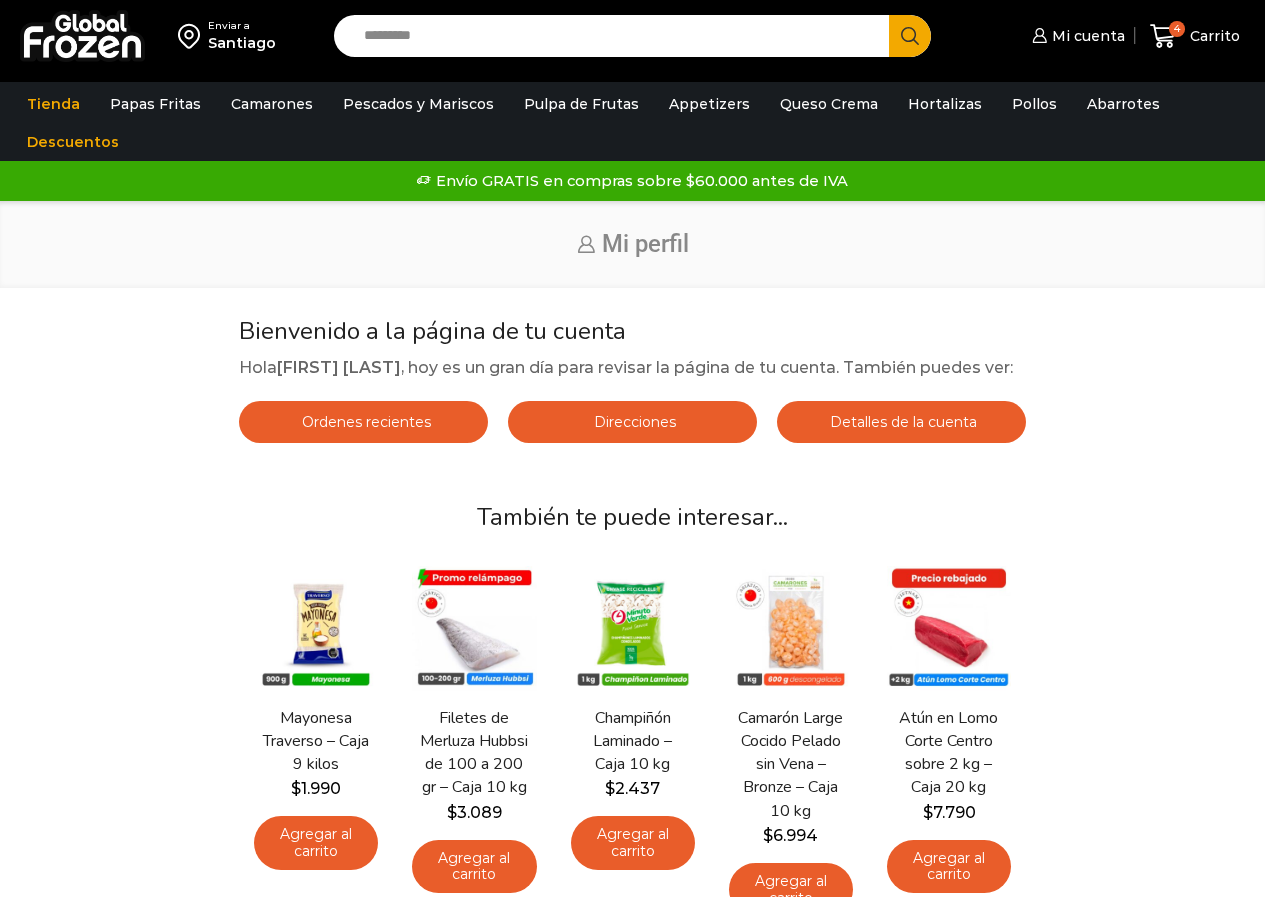 scroll, scrollTop: 0, scrollLeft: 0, axis: both 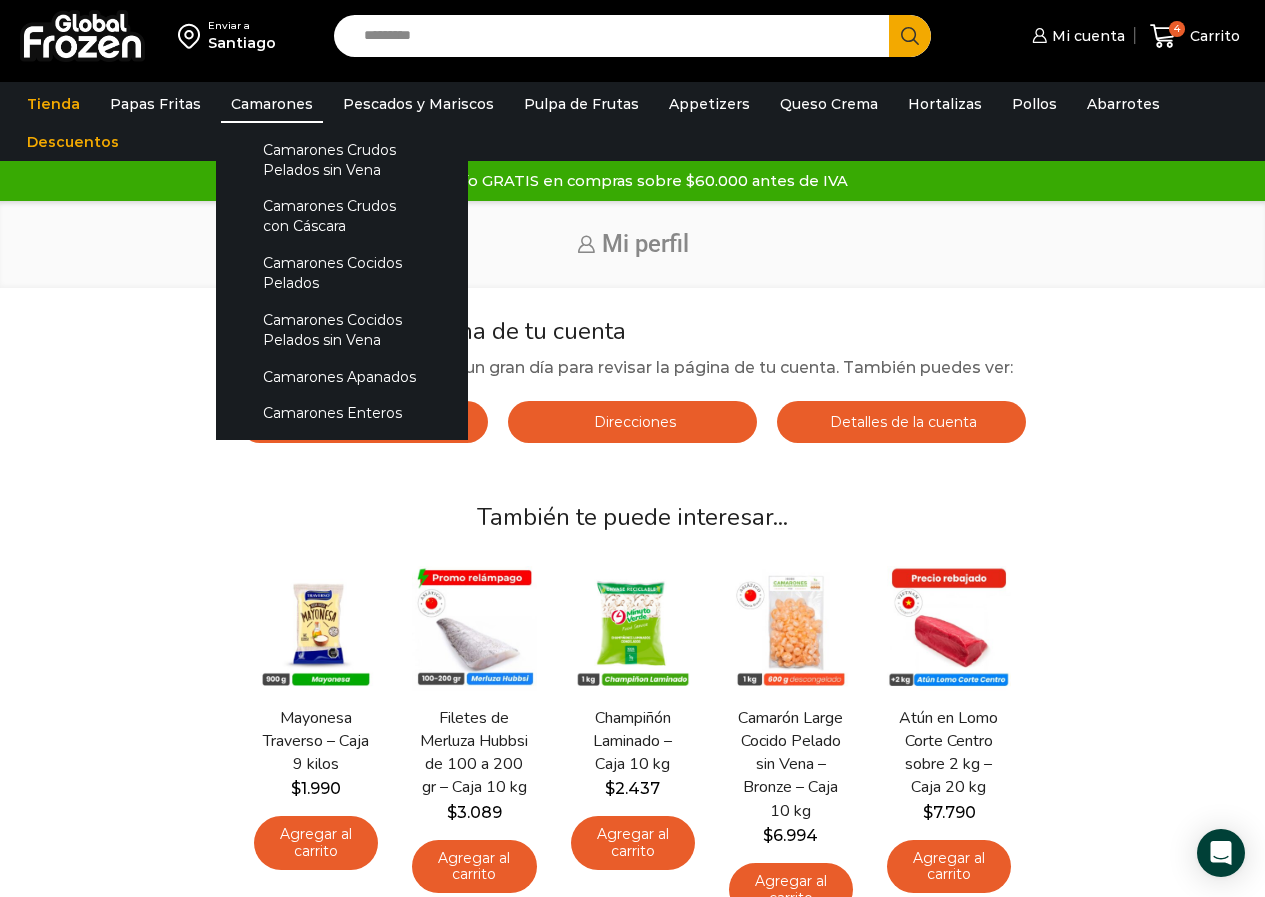 click on "Camarones" at bounding box center (272, 104) 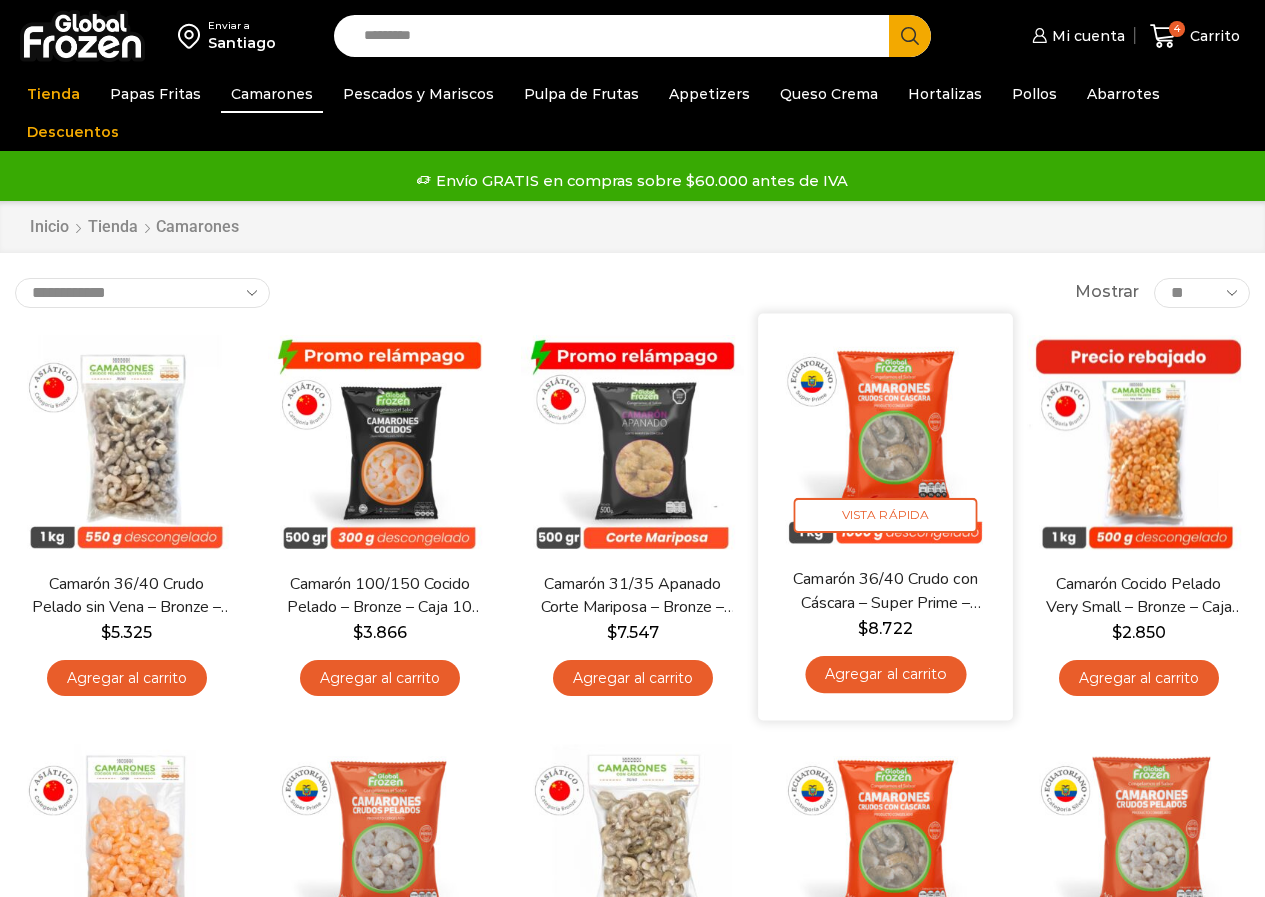 scroll, scrollTop: 0, scrollLeft: 0, axis: both 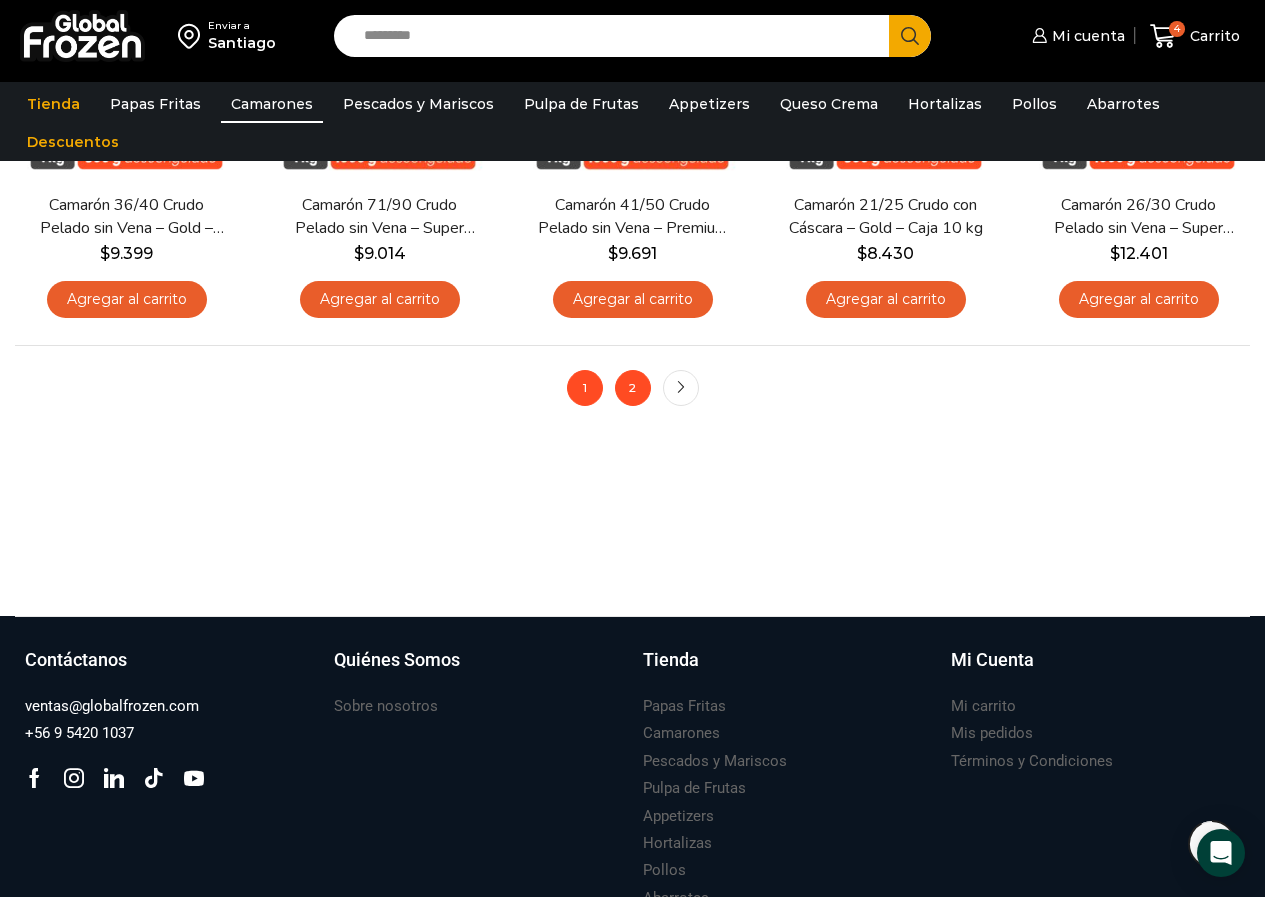 click on "2" at bounding box center (633, 388) 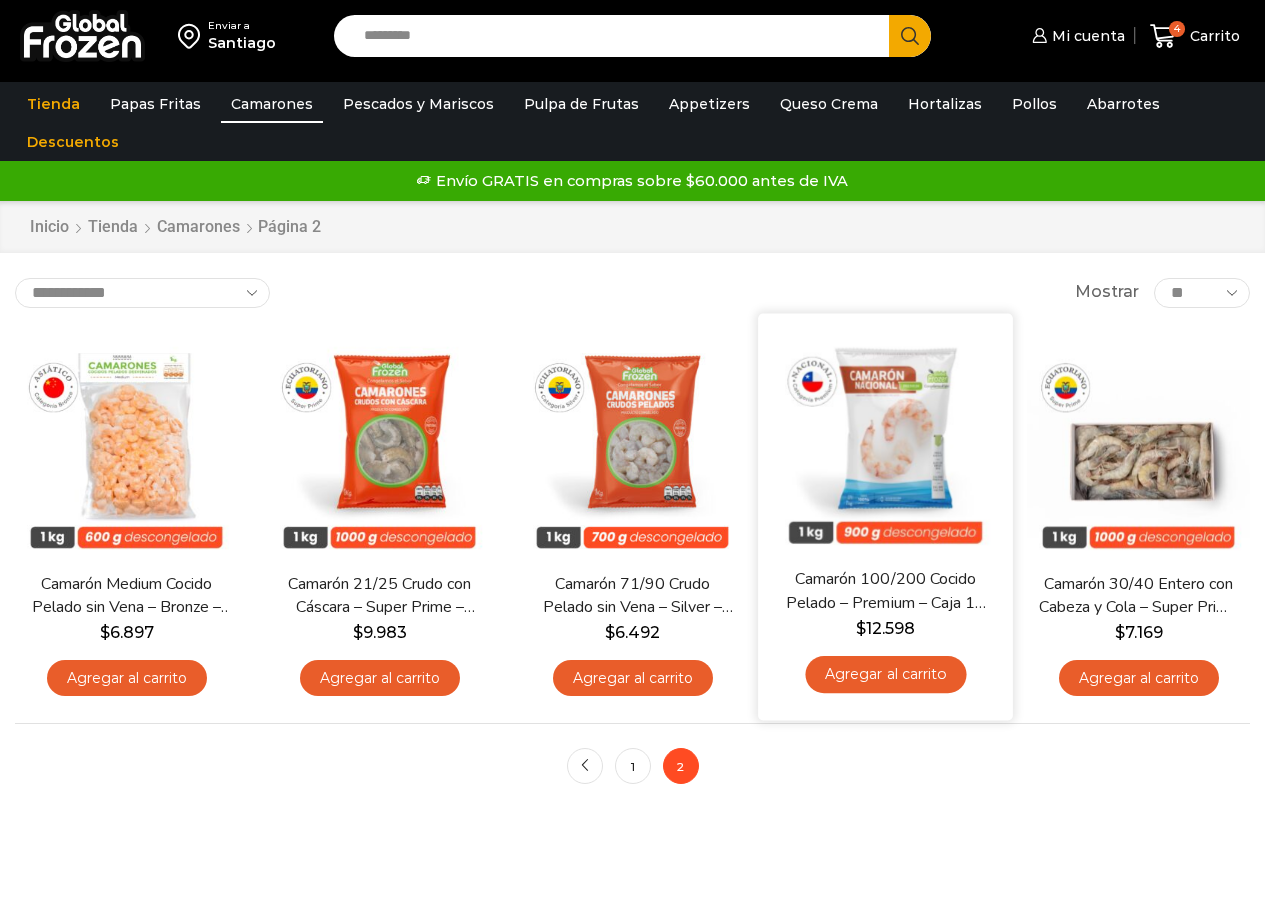 scroll, scrollTop: 0, scrollLeft: 0, axis: both 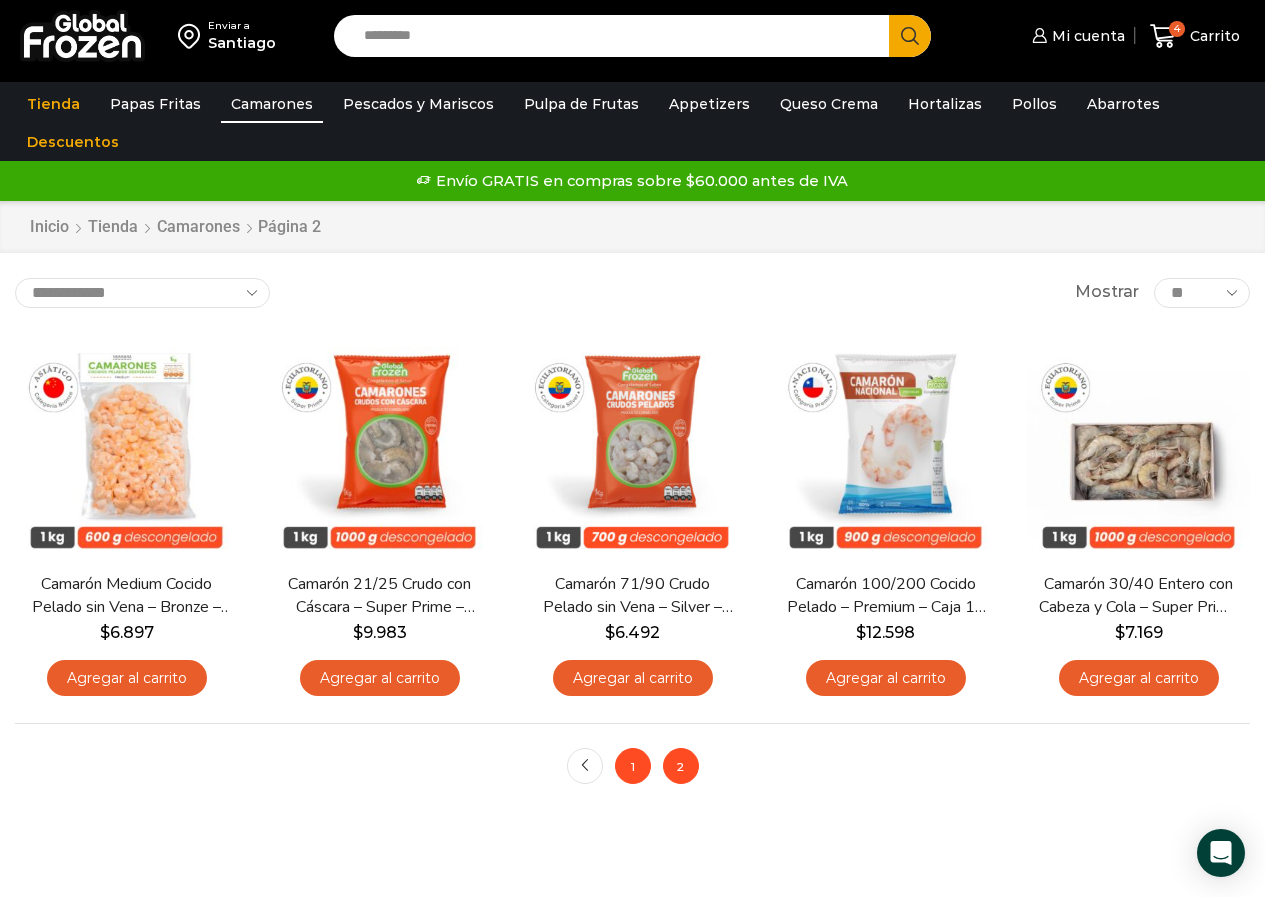 click on "1" at bounding box center [633, 766] 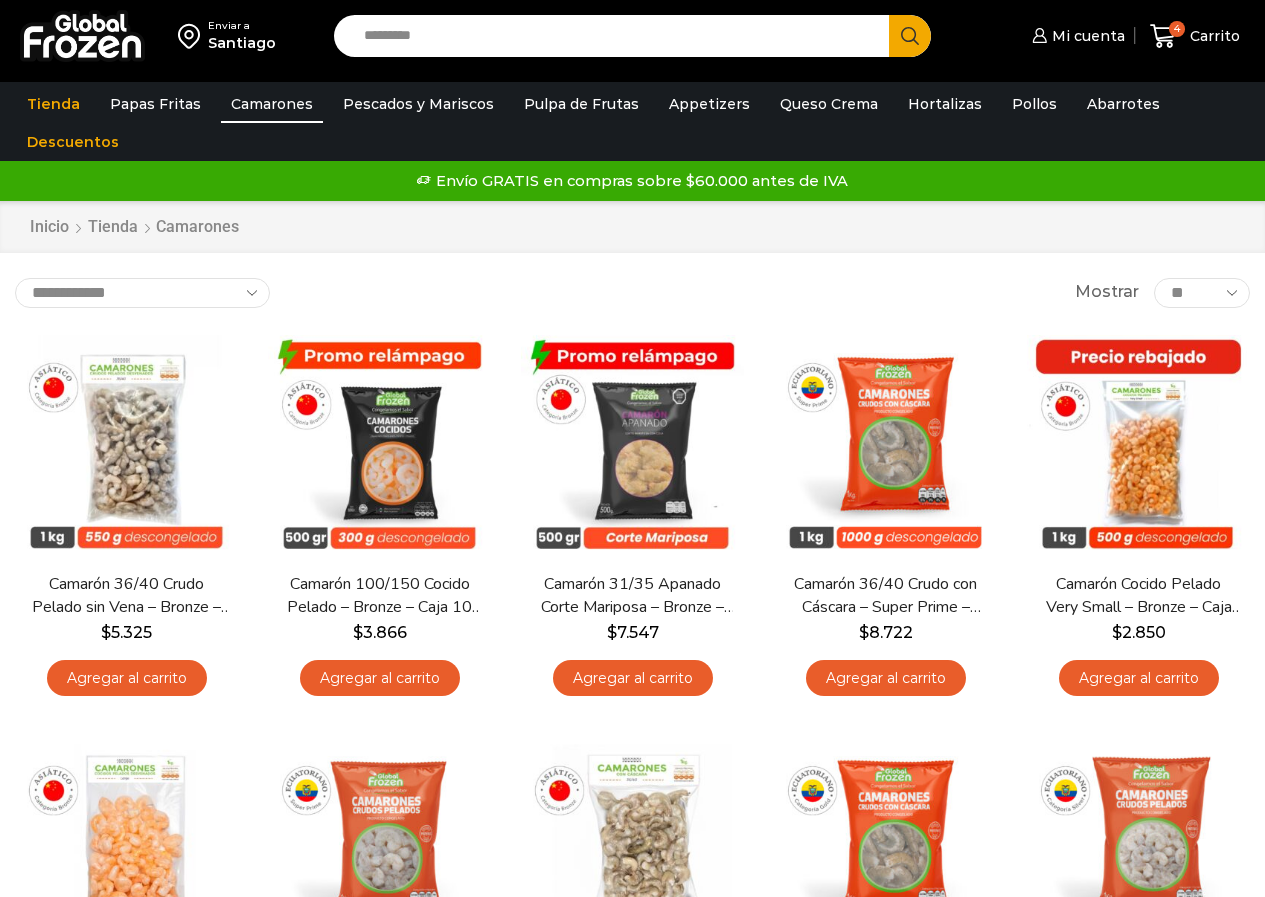 scroll, scrollTop: 0, scrollLeft: 0, axis: both 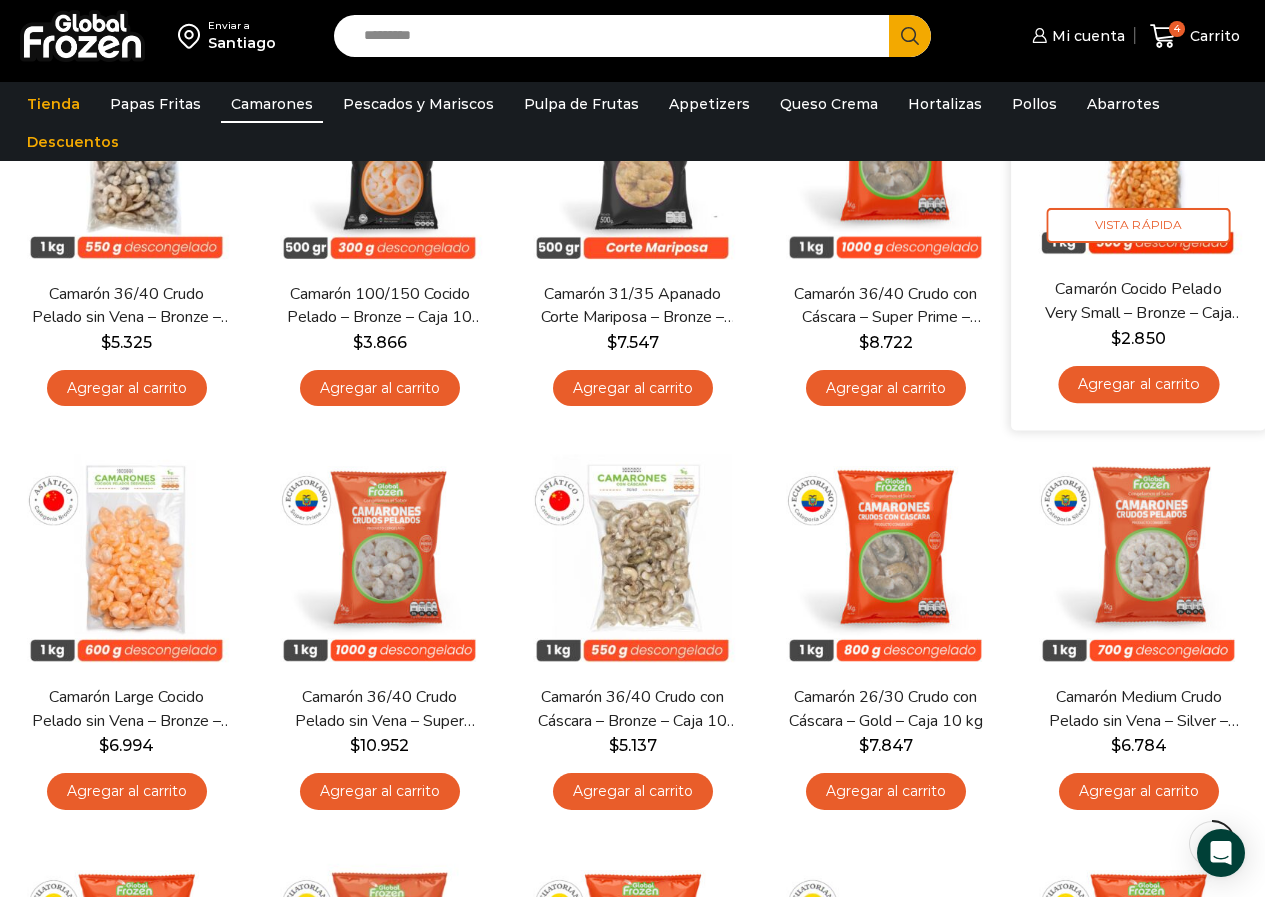 click on "Agregar al carrito" at bounding box center (1138, 384) 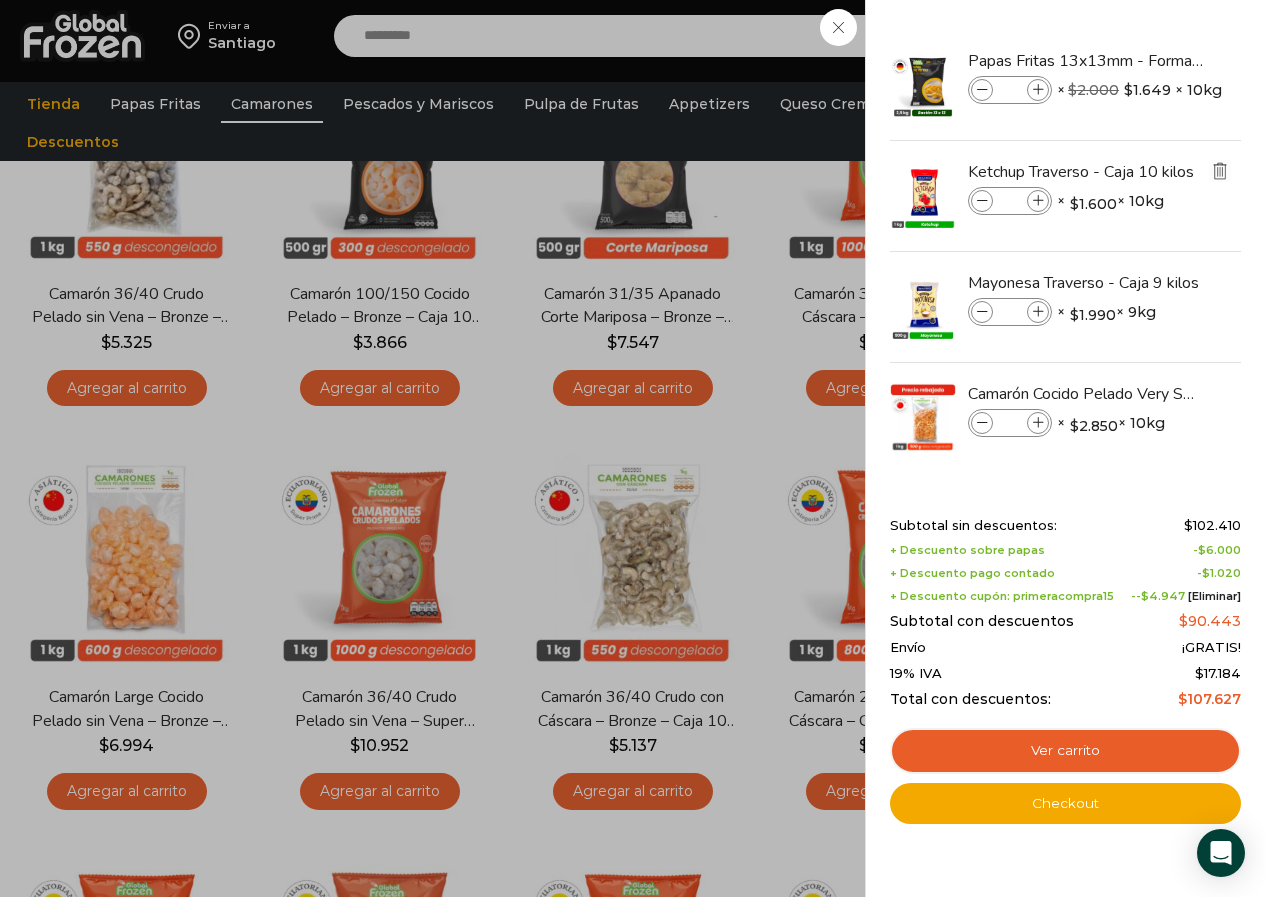 click at bounding box center (1220, 171) 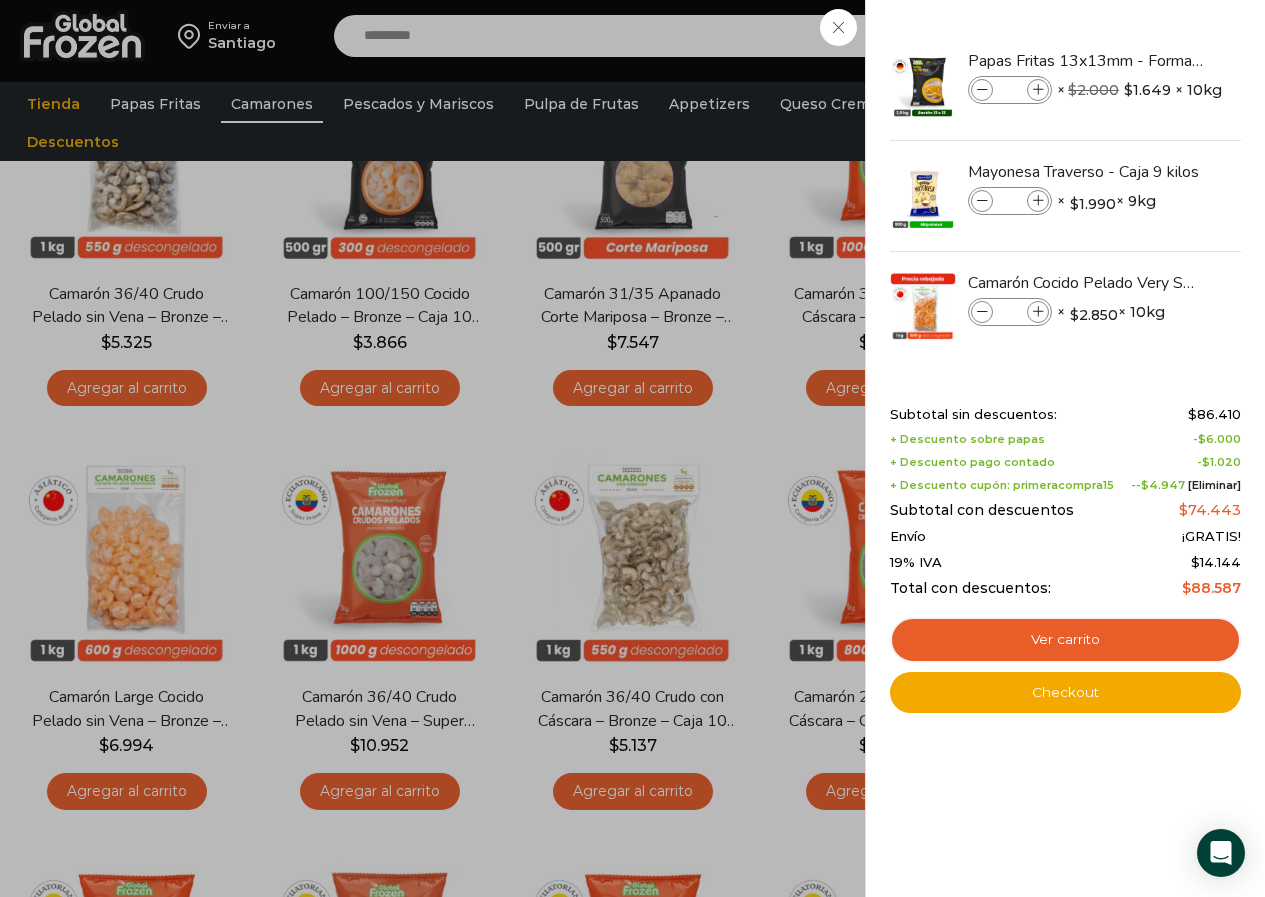 click at bounding box center [1227, 60] 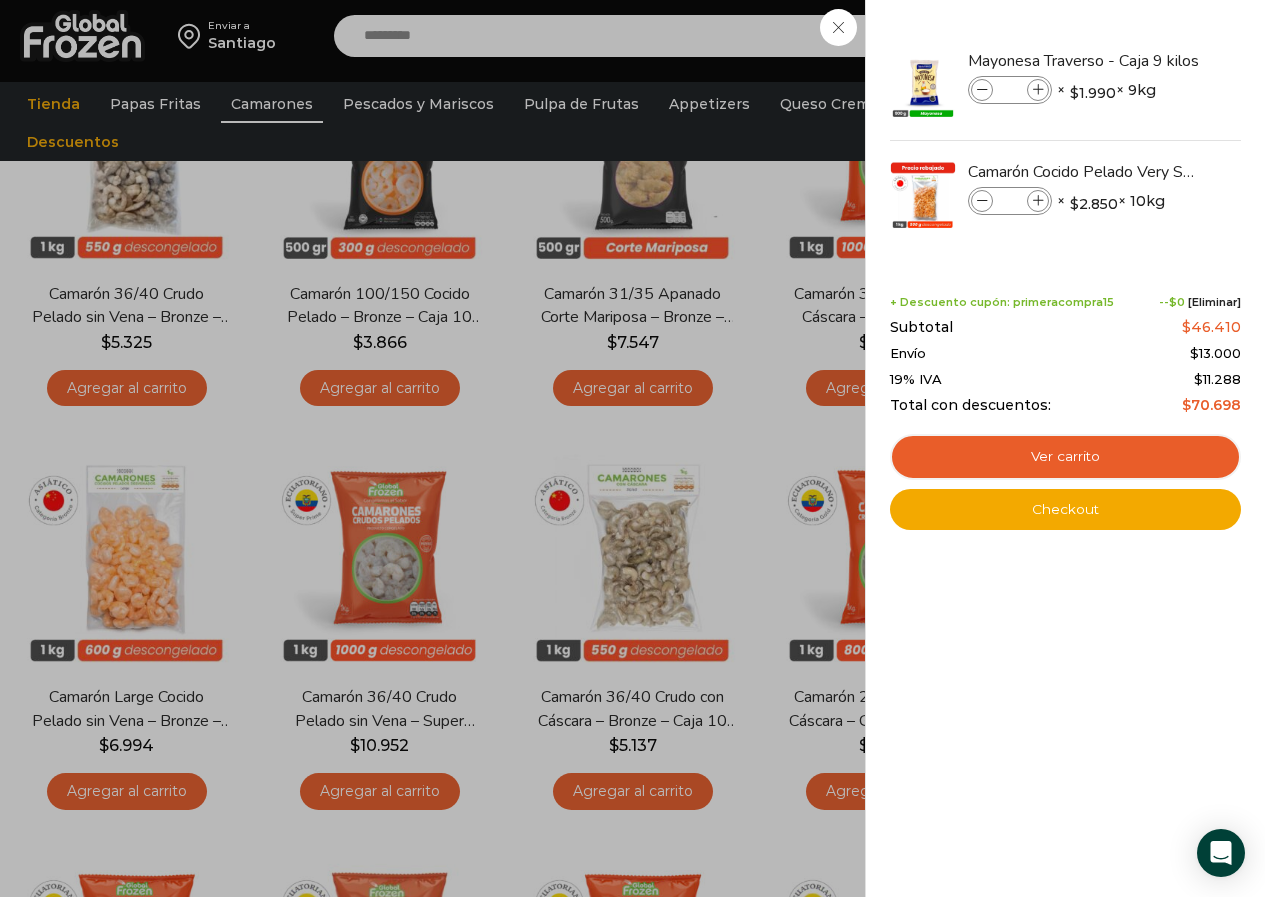 click at bounding box center [1227, 60] 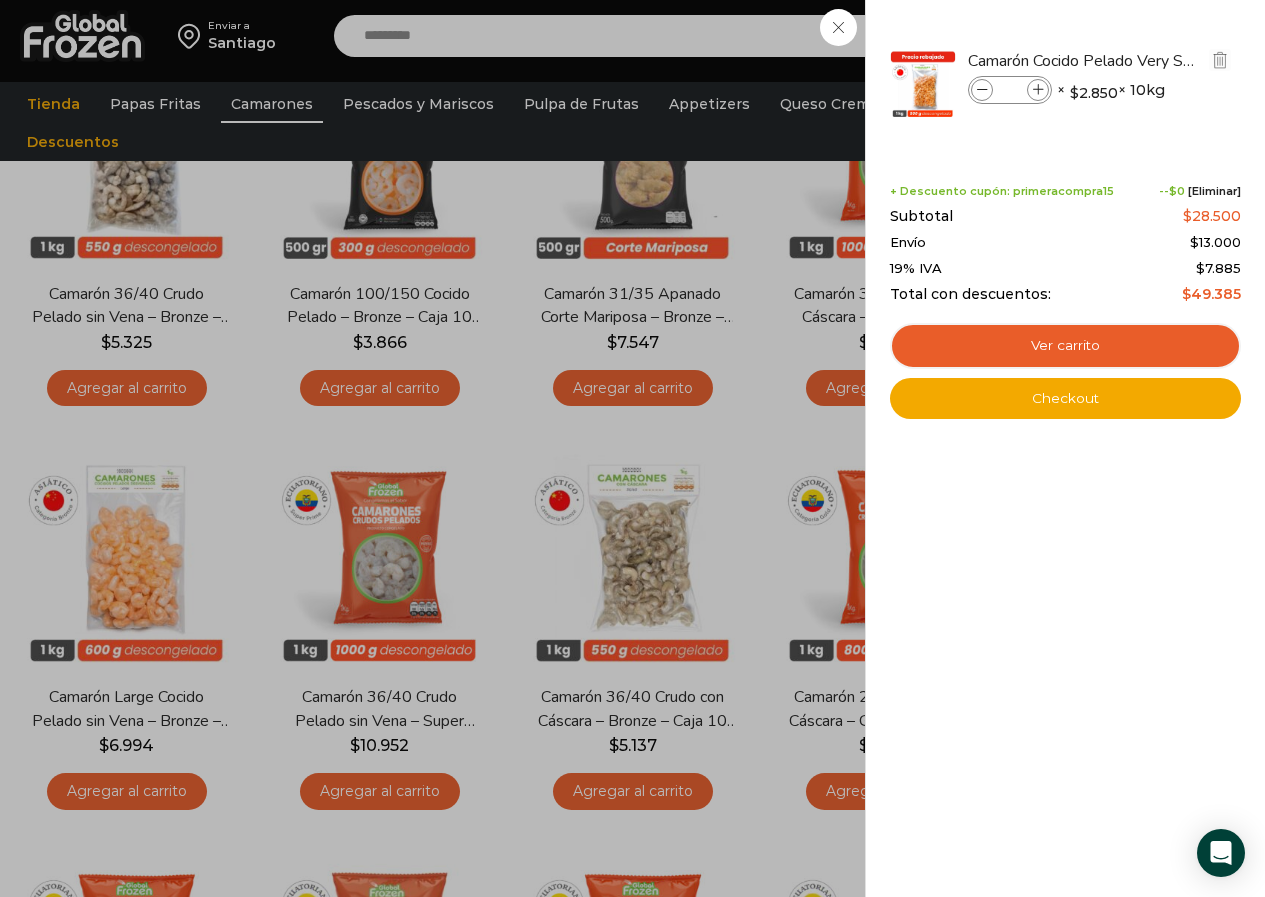 click on "*" at bounding box center [1010, 90] 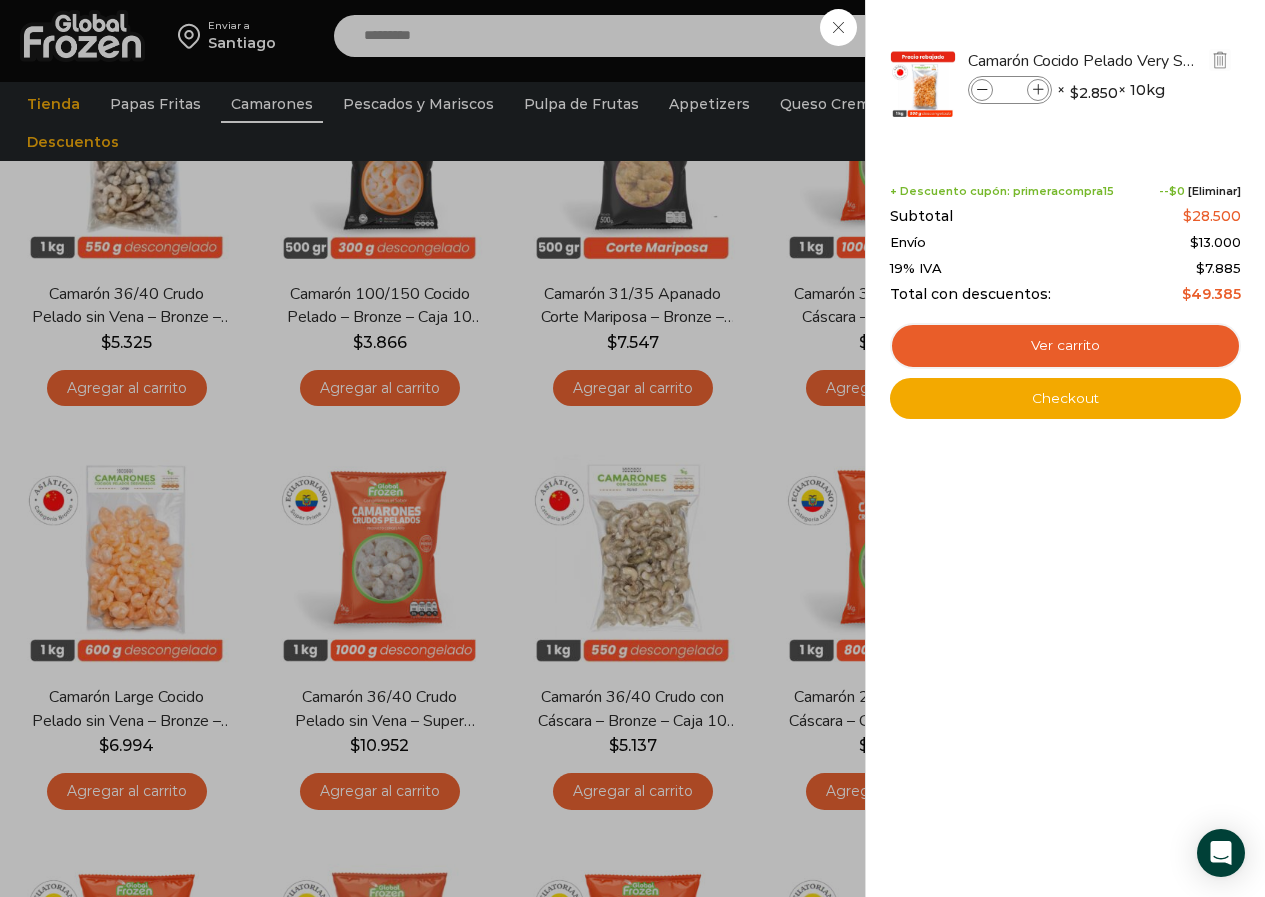 type on "**" 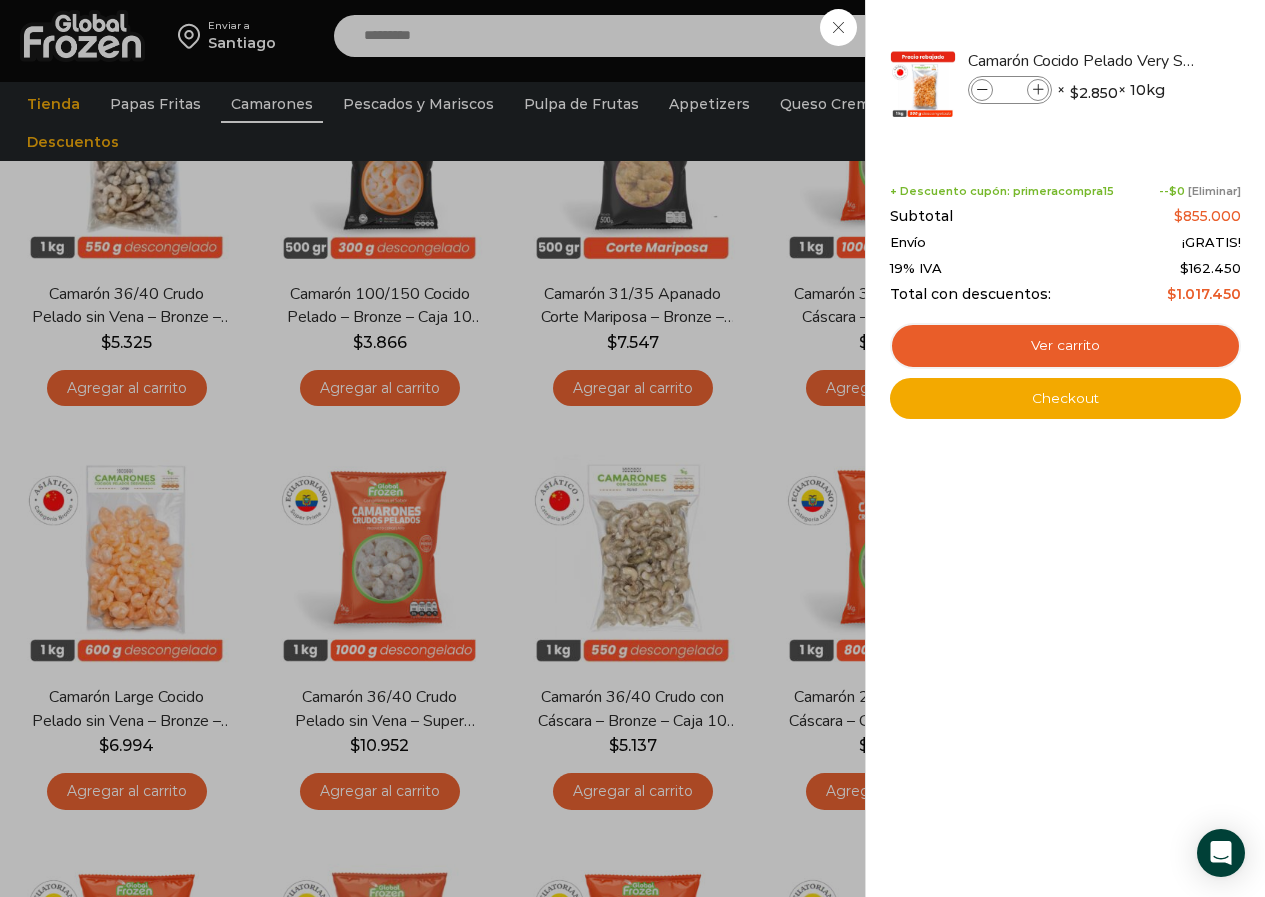 click on "[Eliminar]" at bounding box center [1214, 191] 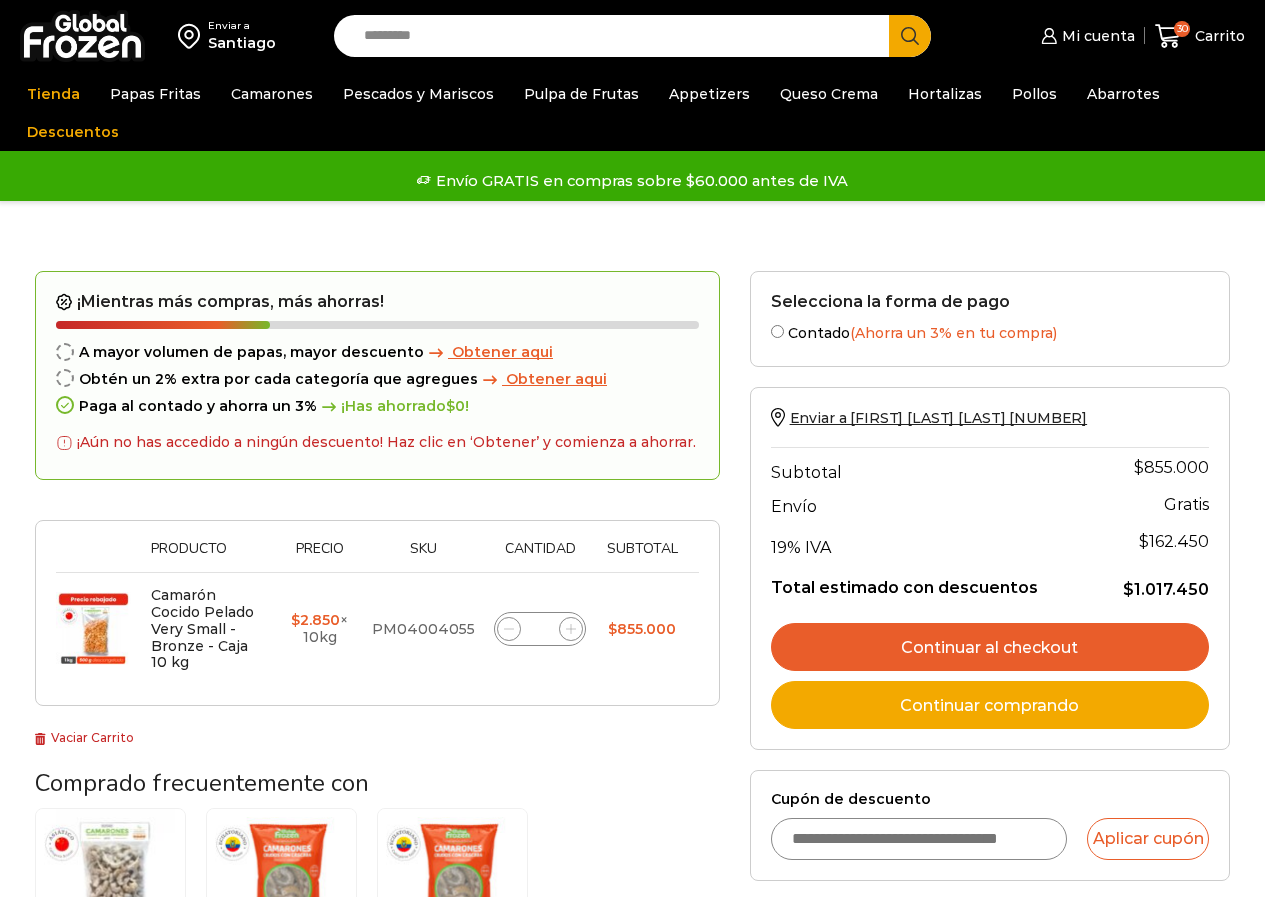 scroll, scrollTop: 0, scrollLeft: 0, axis: both 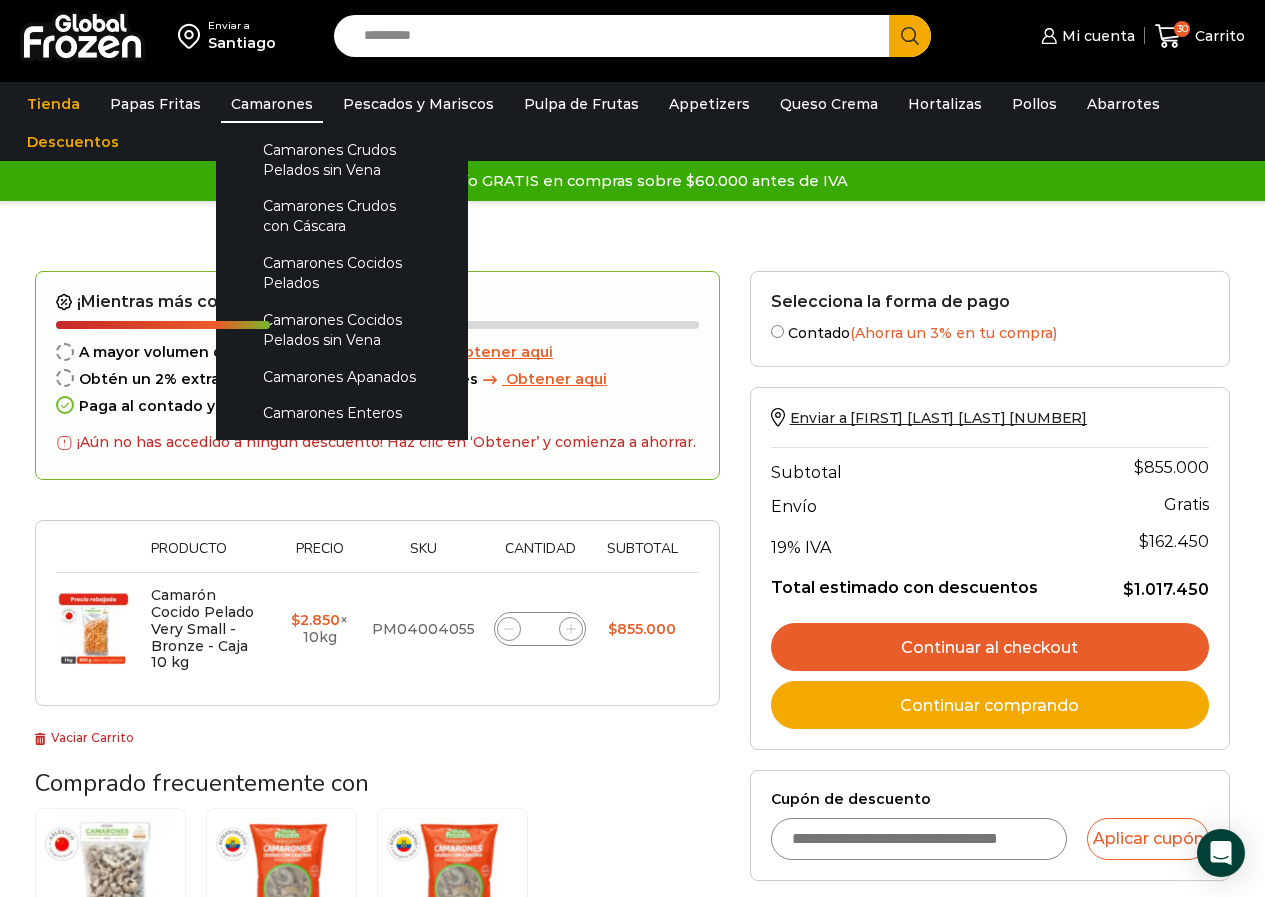 click on "Camarones" at bounding box center (272, 104) 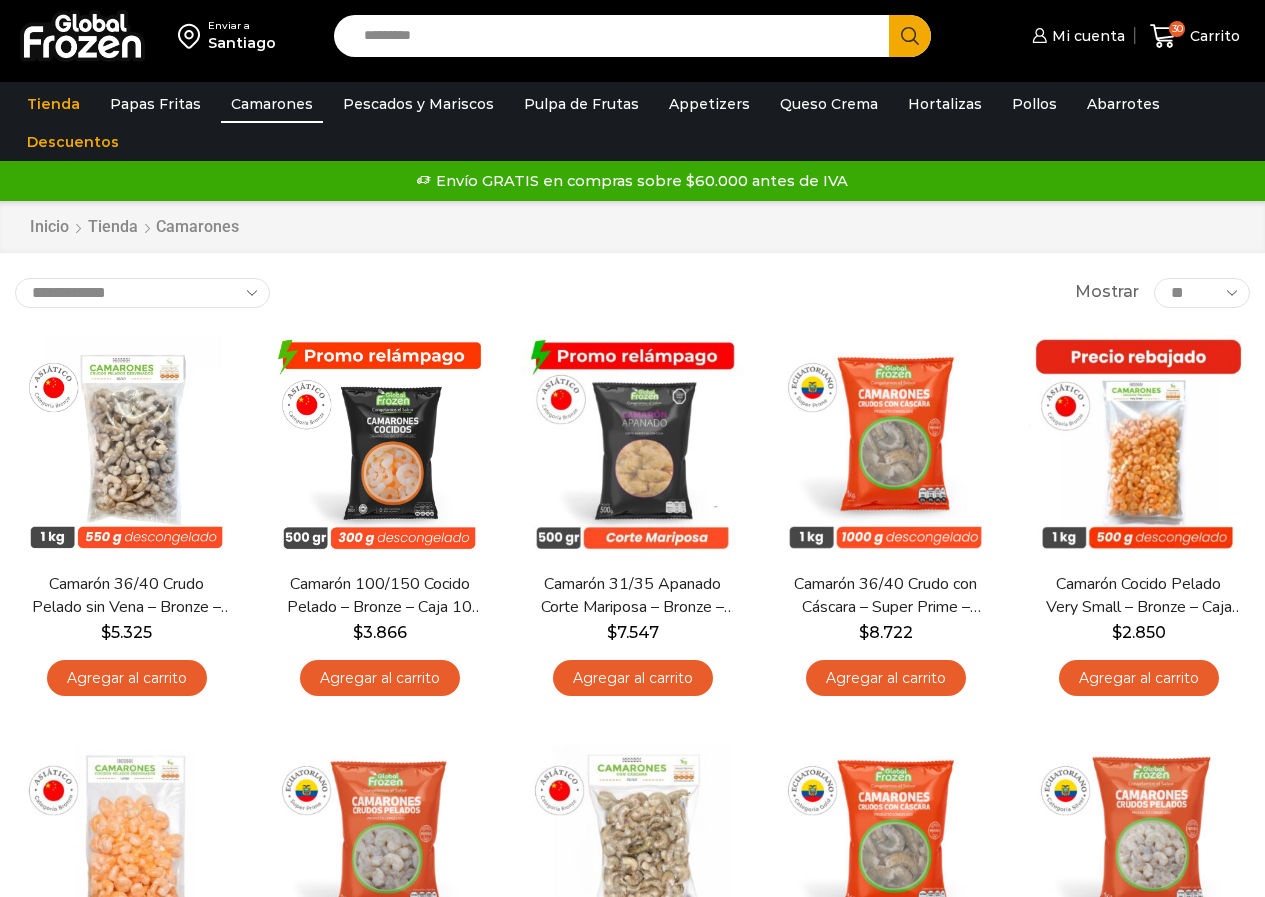 scroll, scrollTop: 0, scrollLeft: 0, axis: both 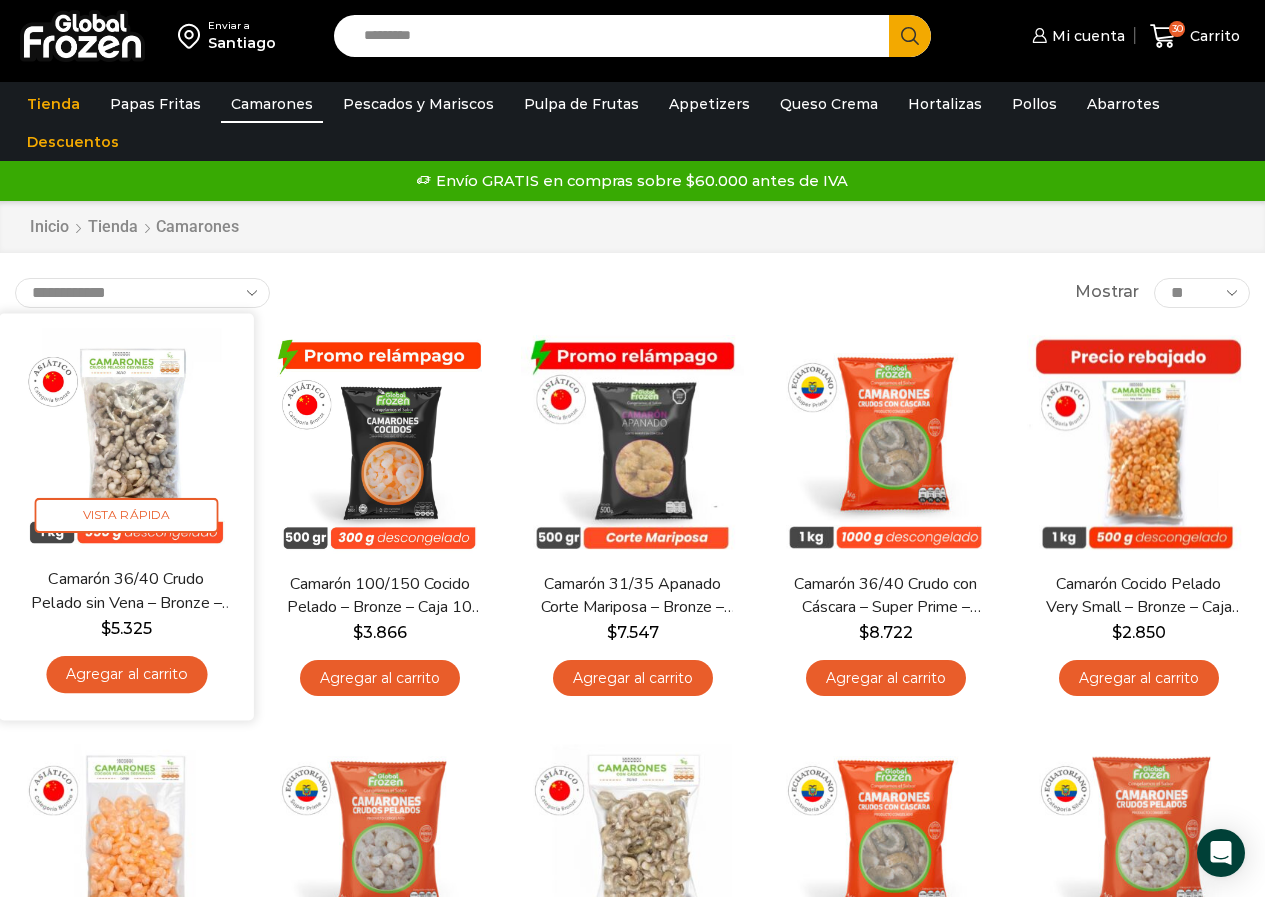 click on "Agregar al carrito" at bounding box center [126, 674] 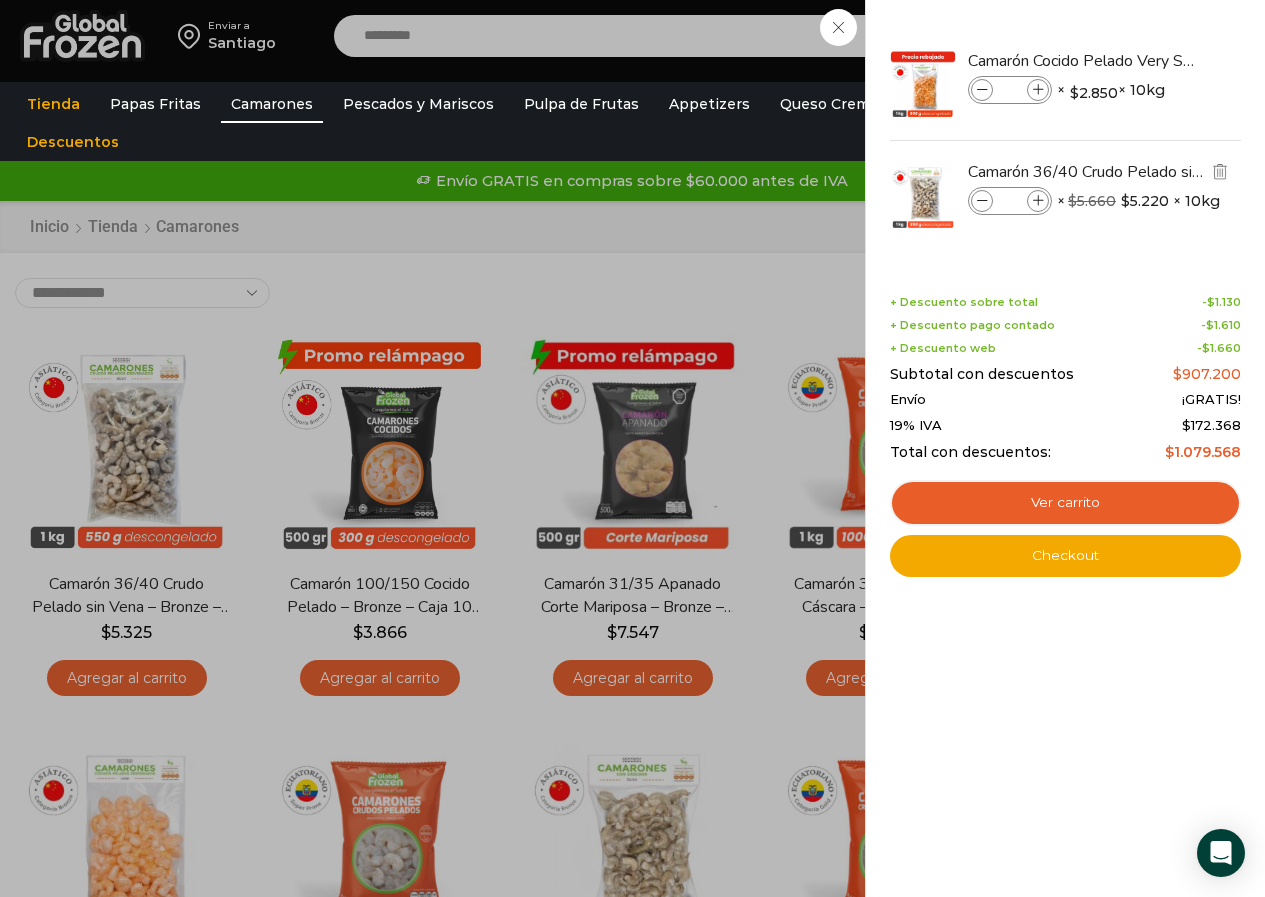 click on "*" at bounding box center (1010, 201) 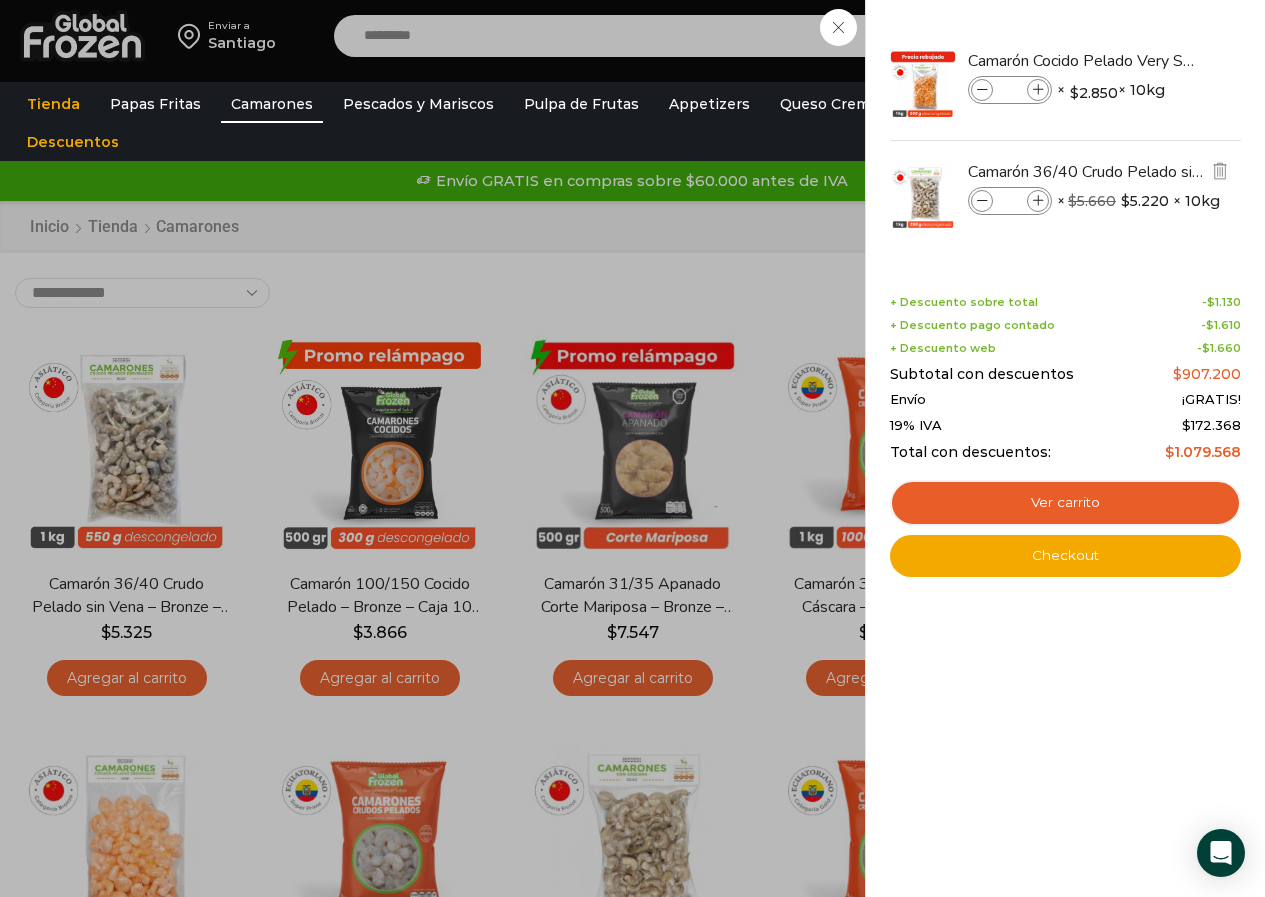type on "**" 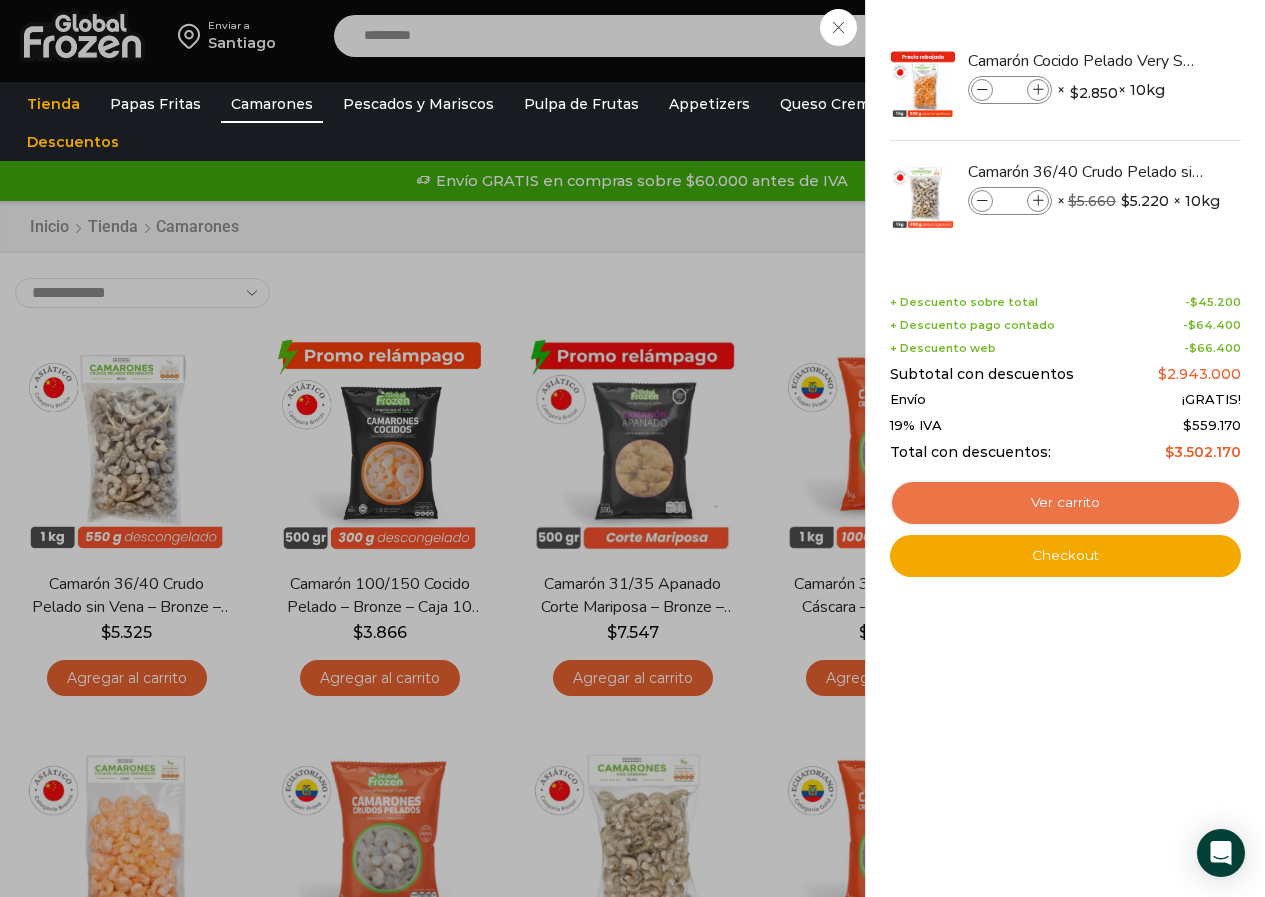 click on "Ver carrito" at bounding box center [1065, 503] 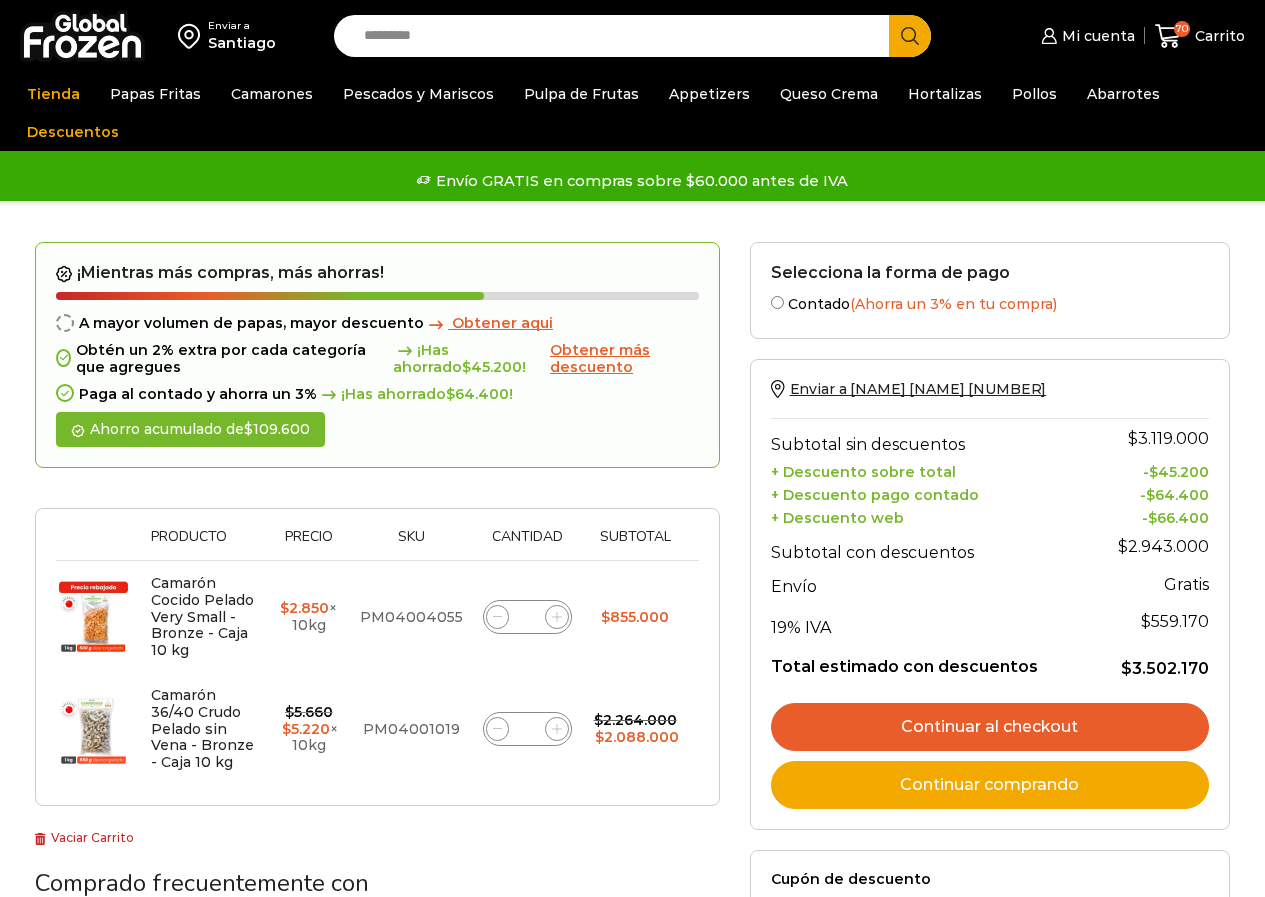 scroll, scrollTop: 0, scrollLeft: 0, axis: both 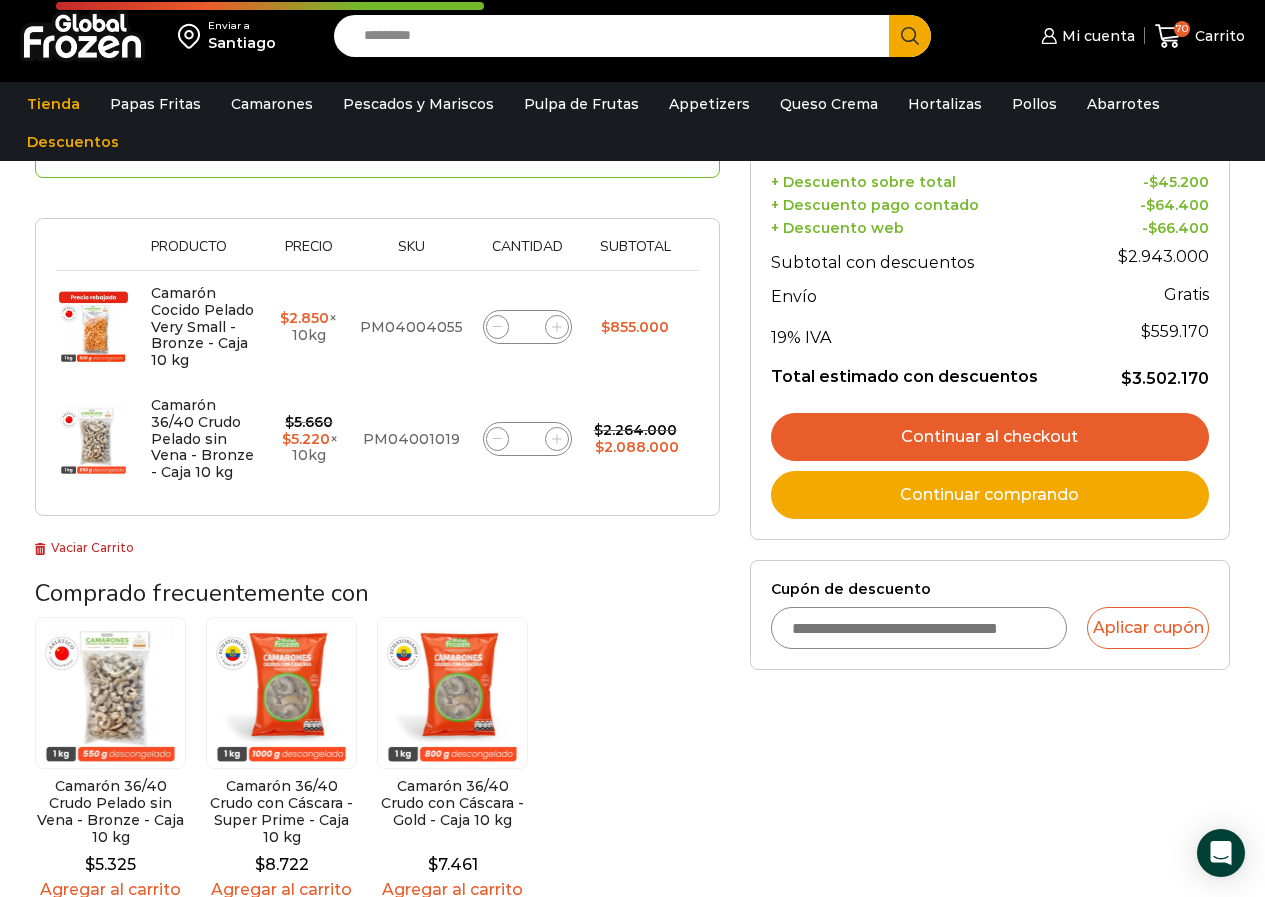 click on "Cupón de descuento" at bounding box center (919, 628) 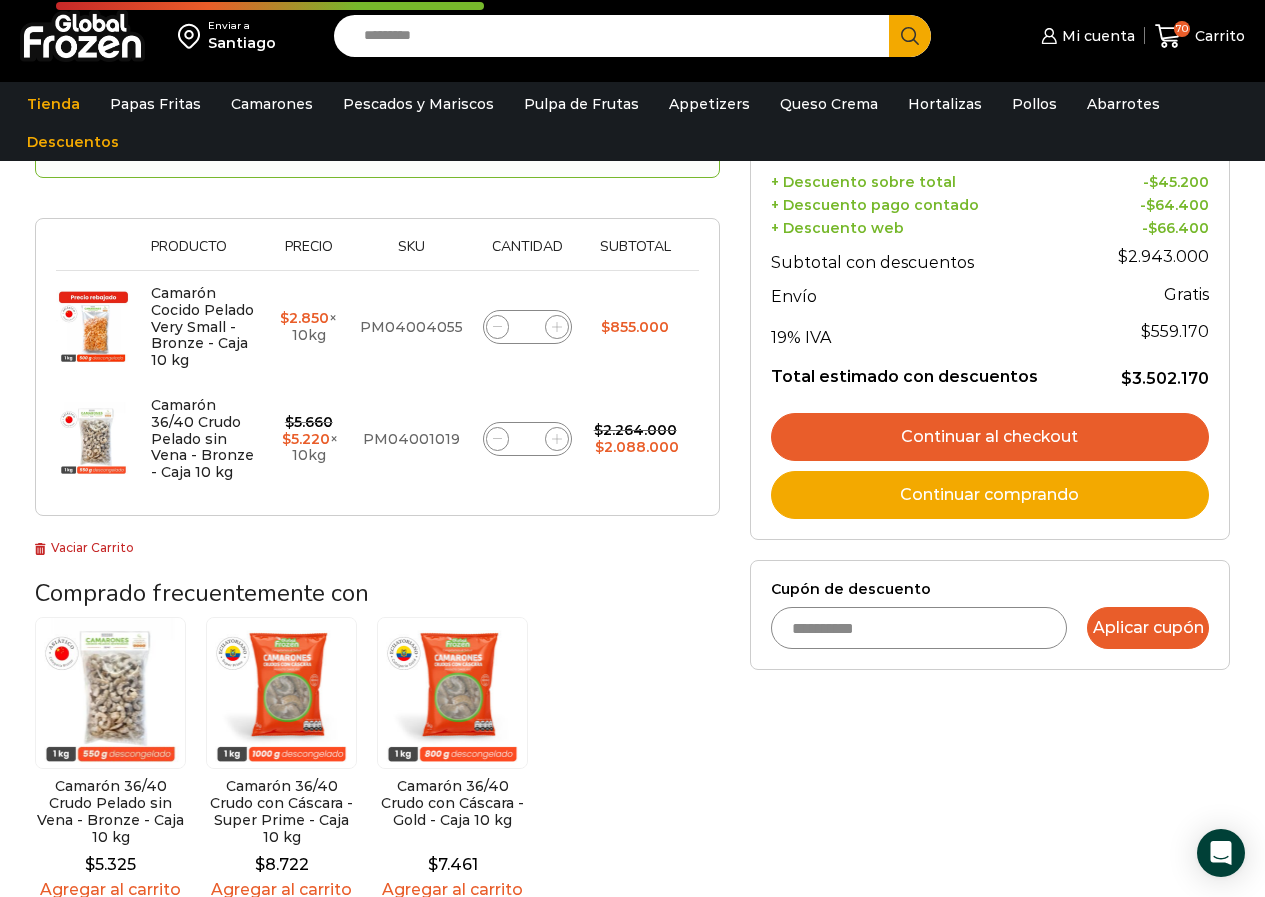 type on "**********" 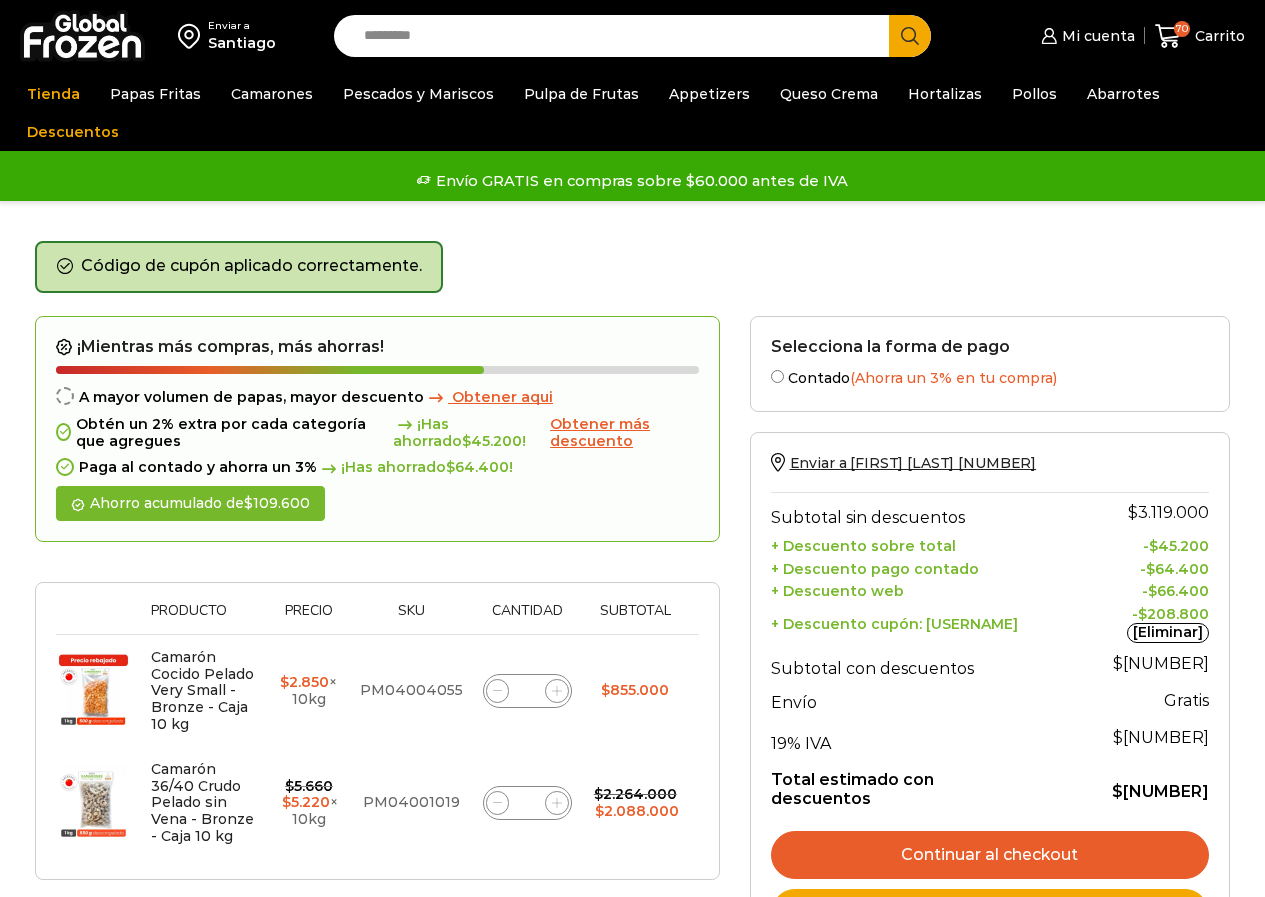 scroll, scrollTop: 0, scrollLeft: 0, axis: both 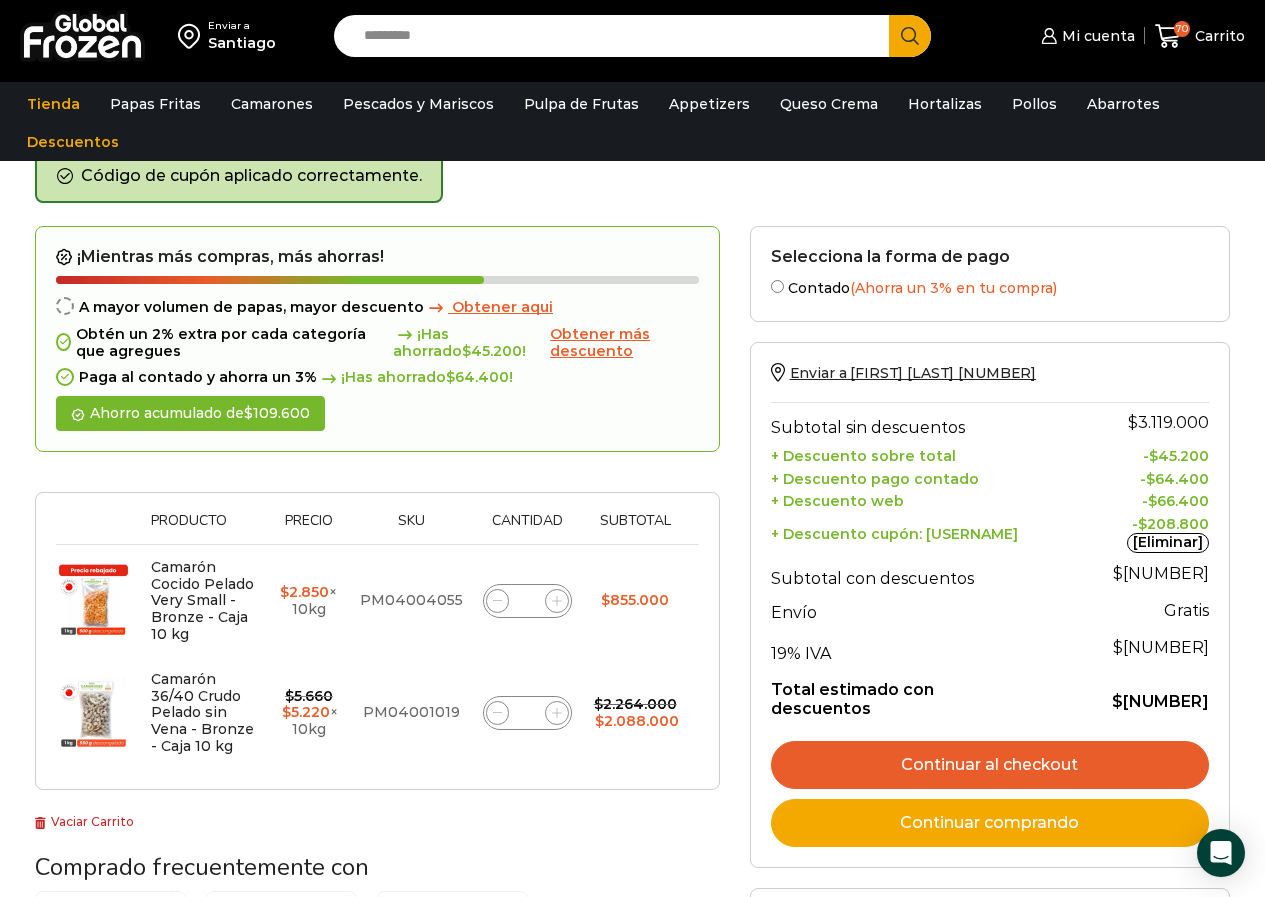 click on "**" 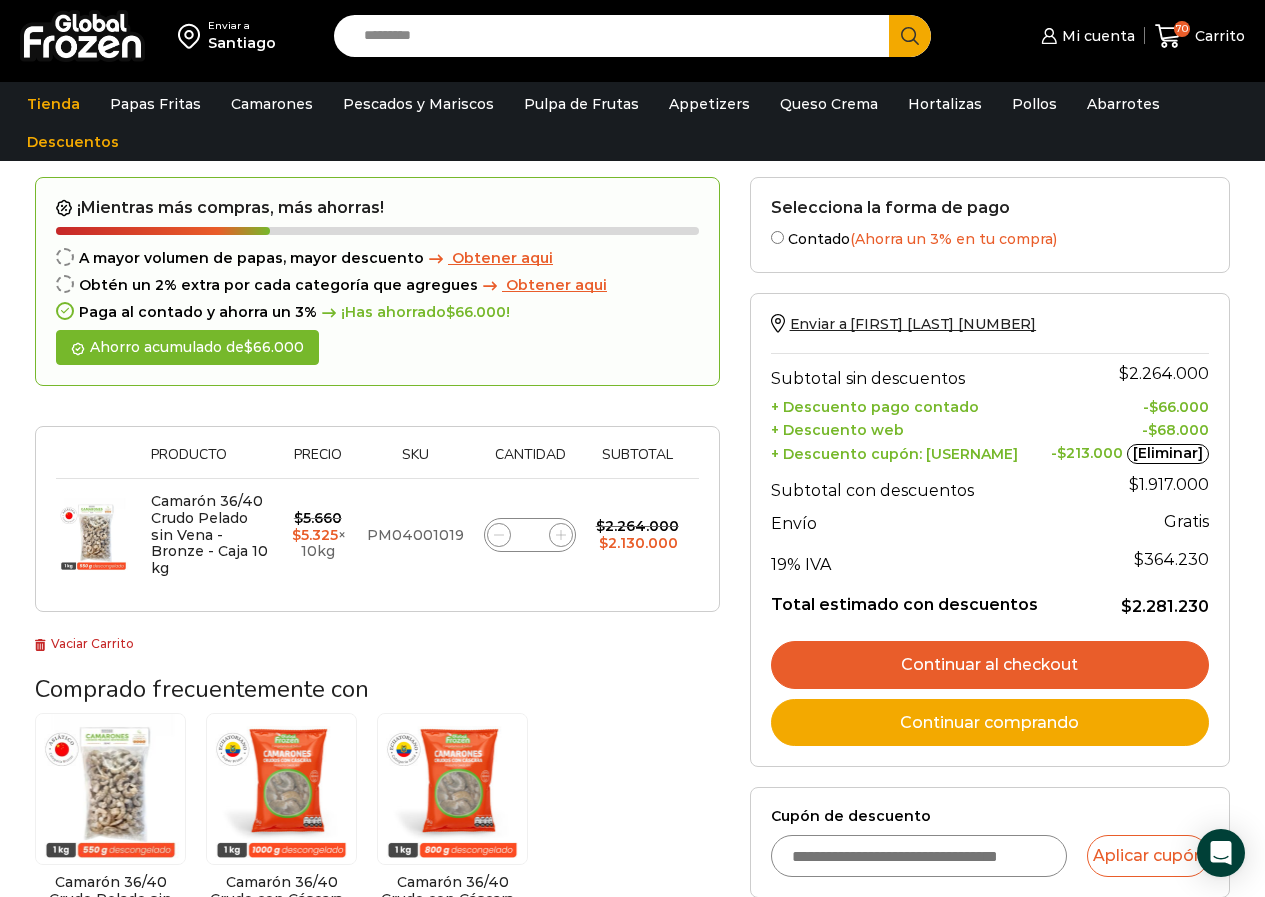 scroll, scrollTop: 151, scrollLeft: 0, axis: vertical 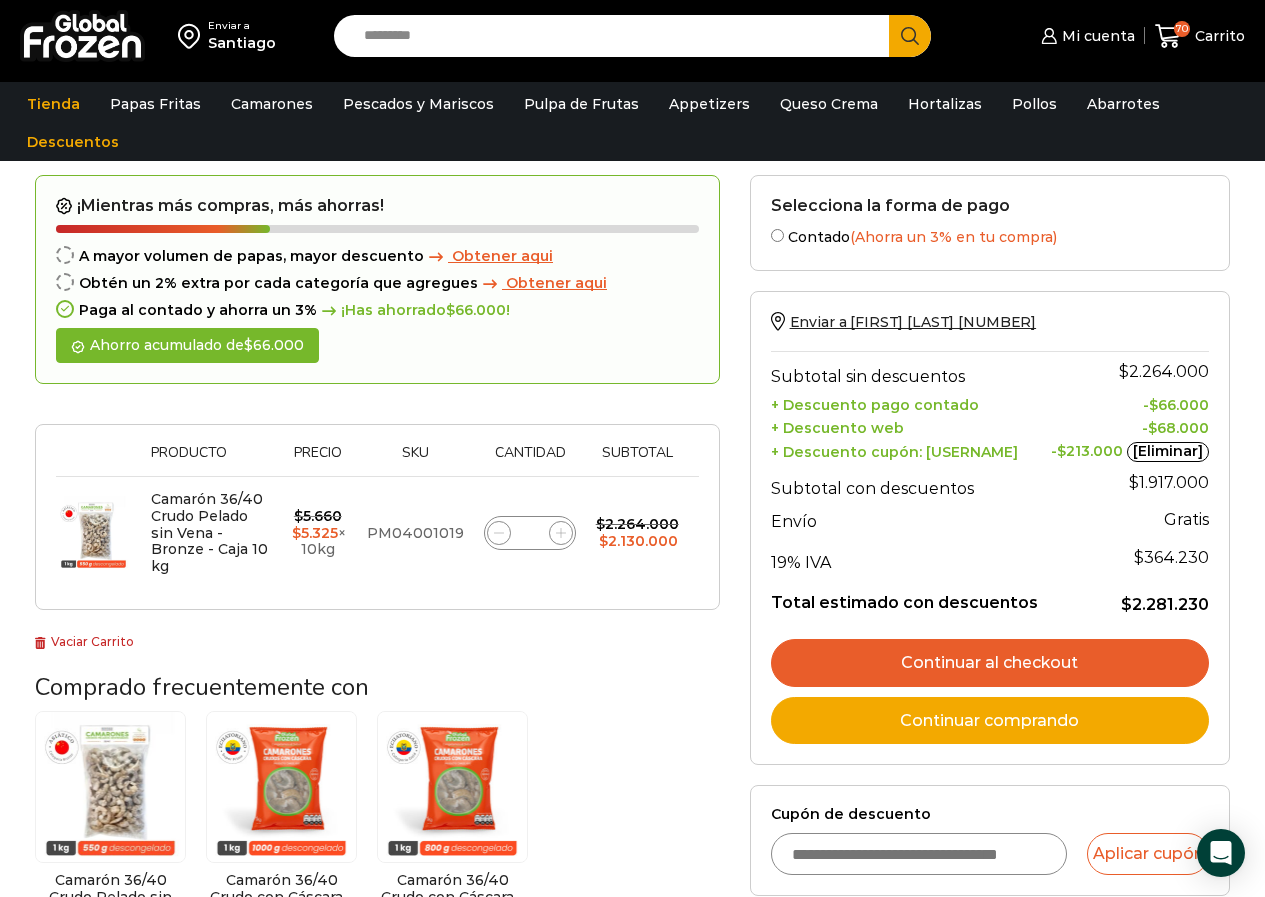 click on "**" 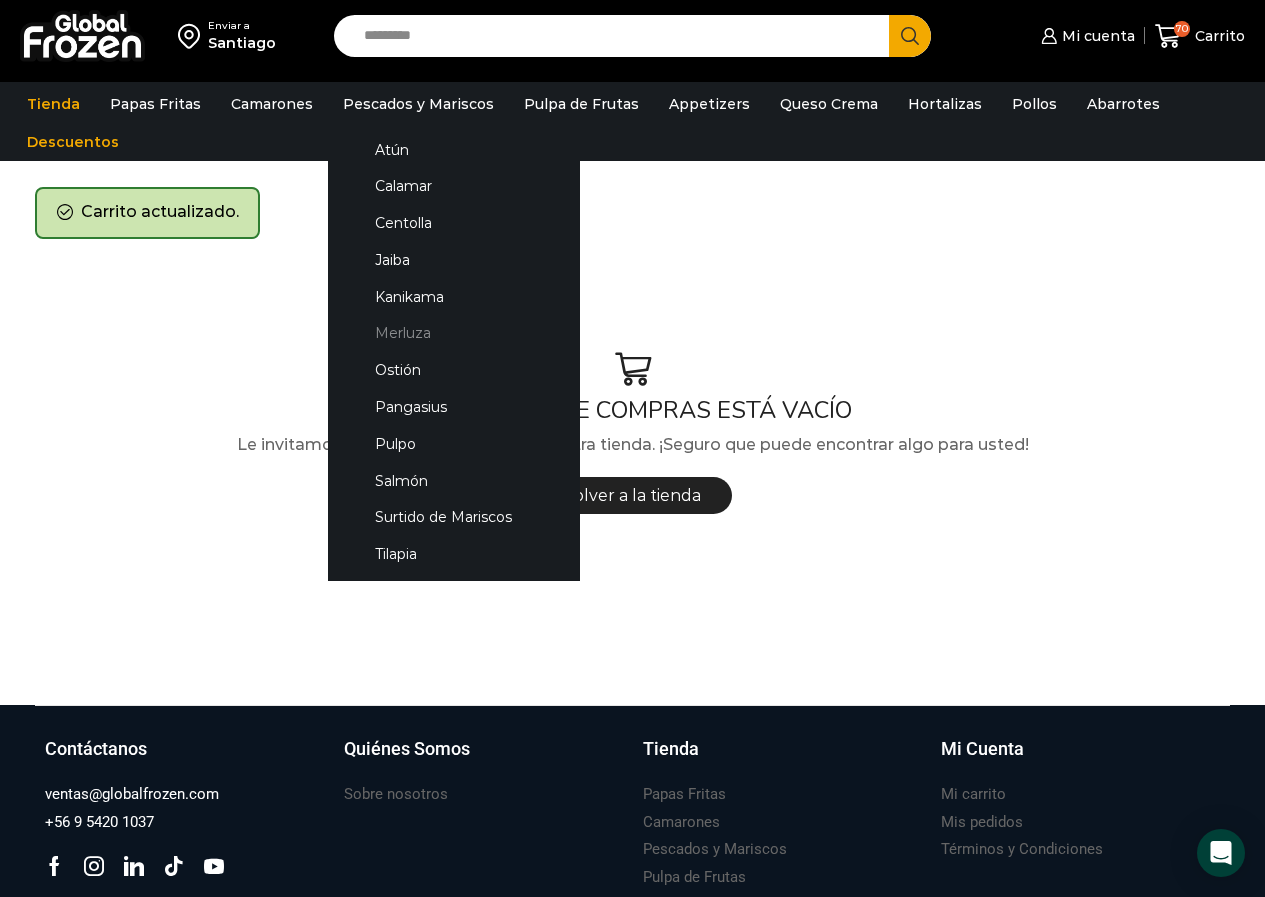 scroll, scrollTop: 0, scrollLeft: 0, axis: both 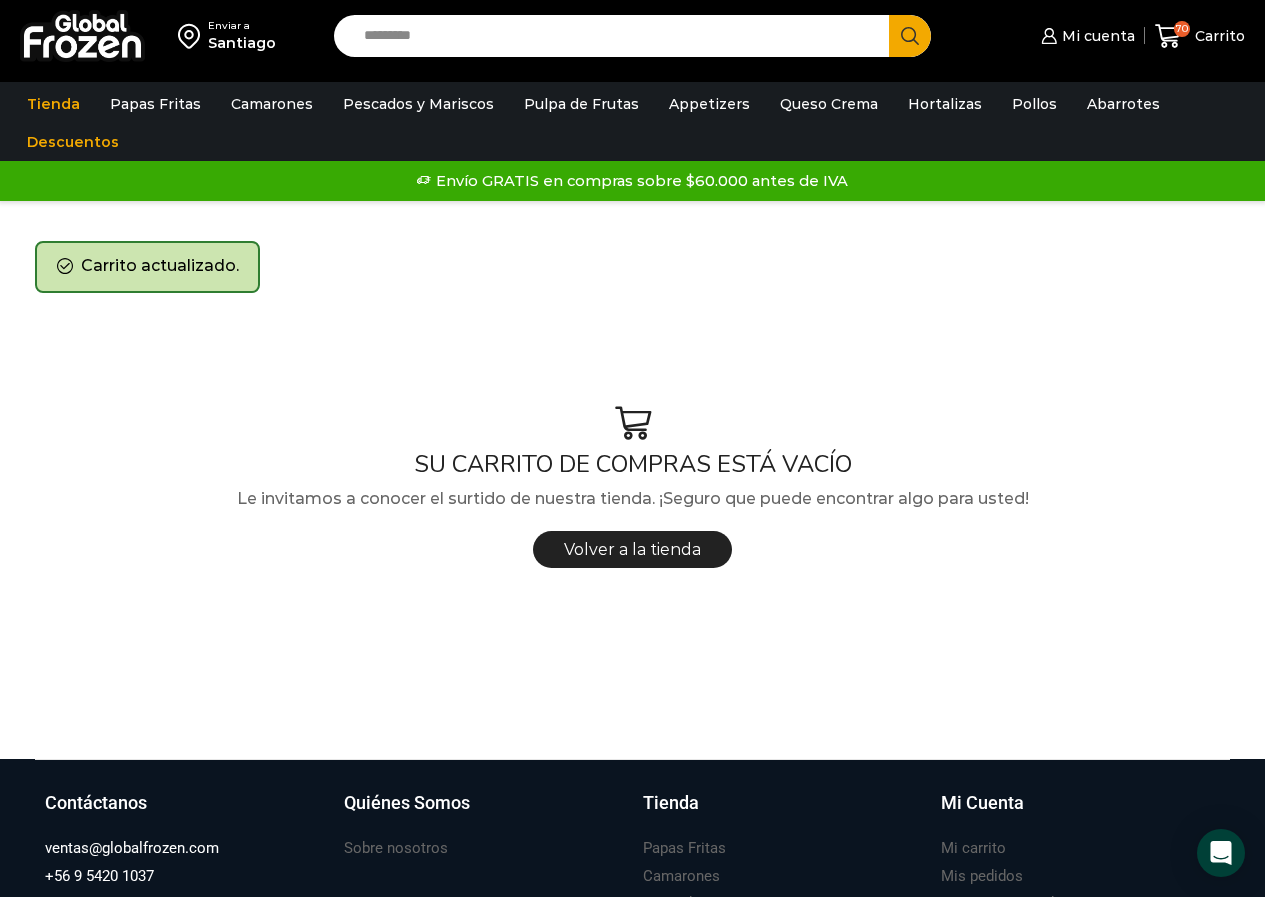 drag, startPoint x: 58, startPoint y: 32, endPoint x: 71, endPoint y: 44, distance: 17.691807 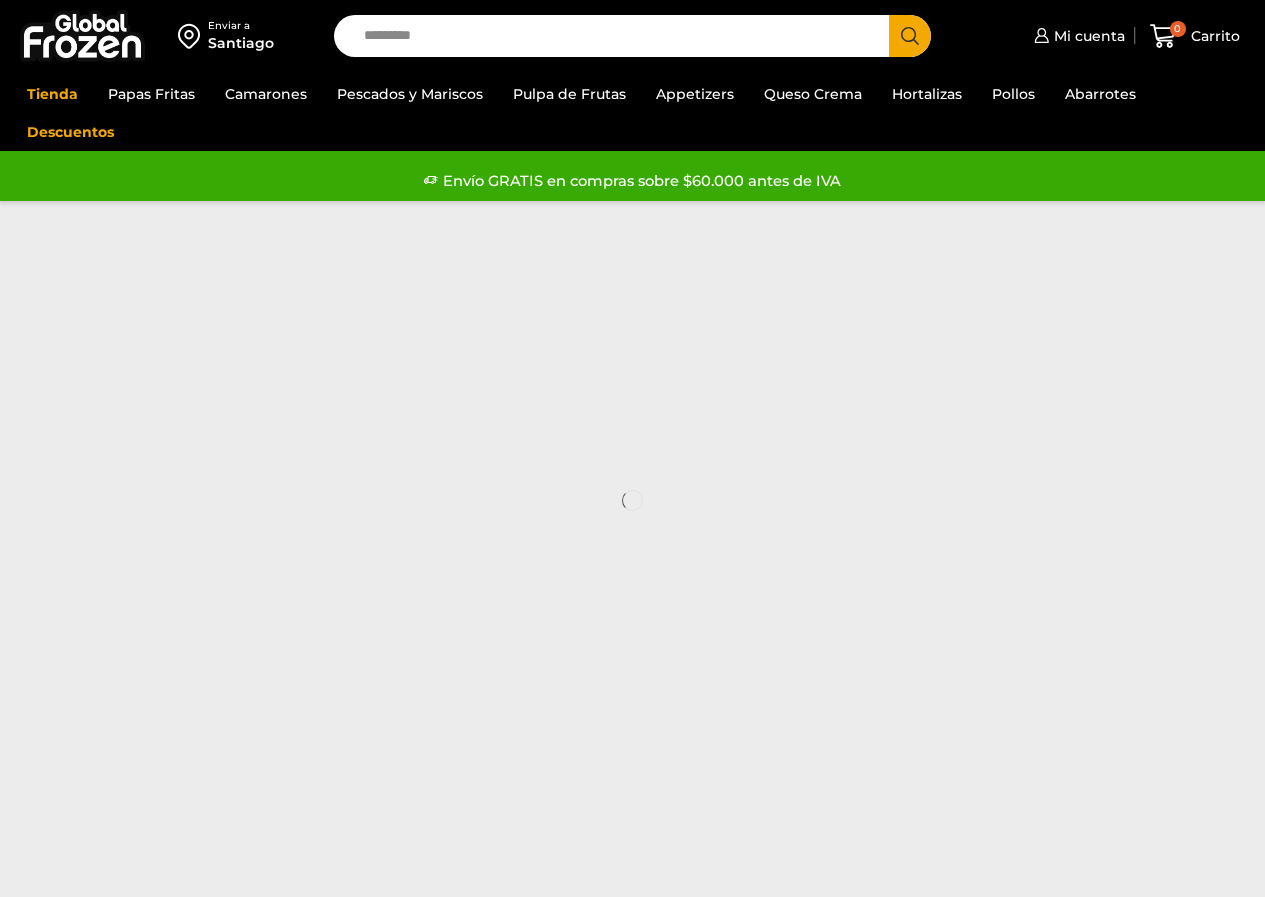 scroll, scrollTop: 0, scrollLeft: 0, axis: both 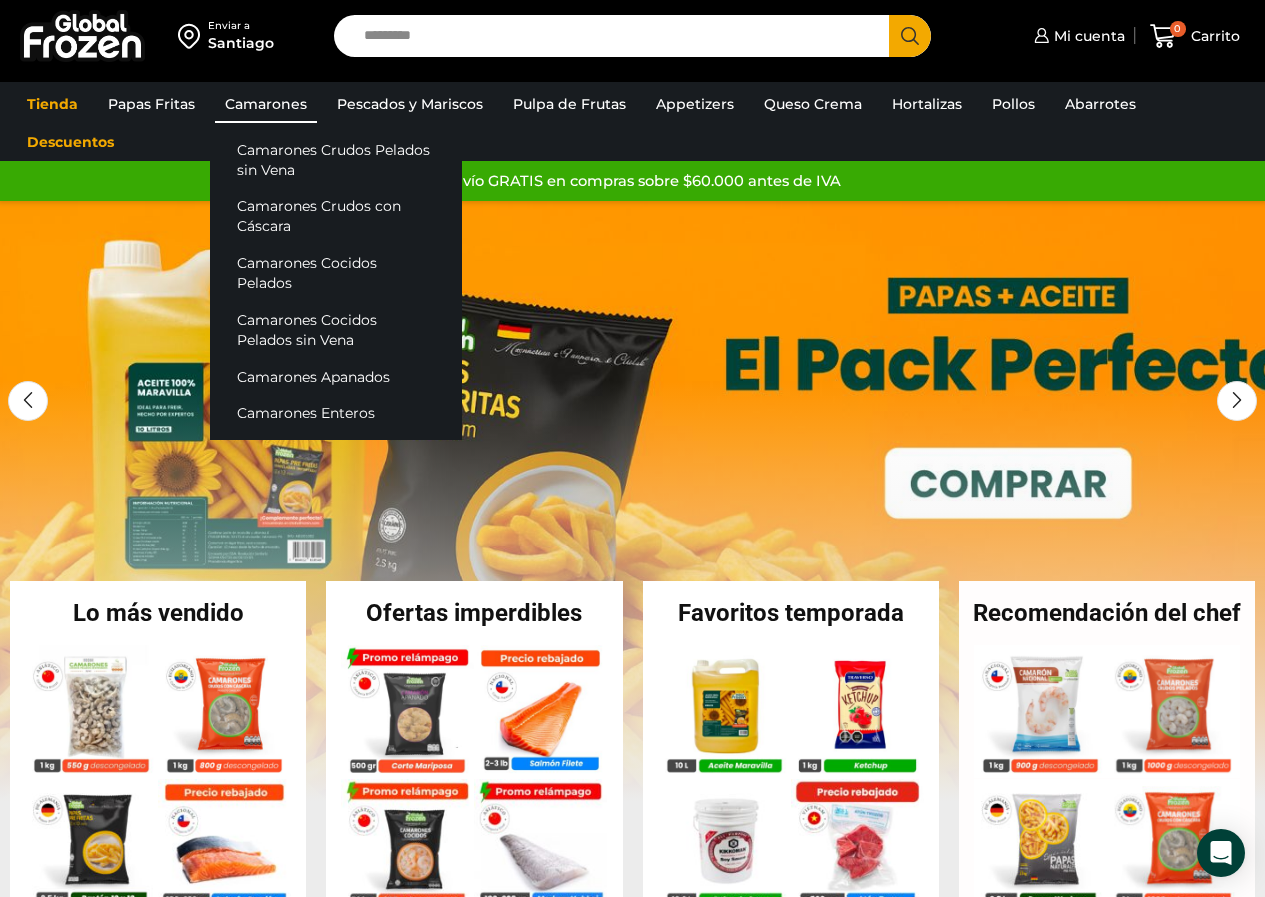 click on "Camarones" at bounding box center (266, 104) 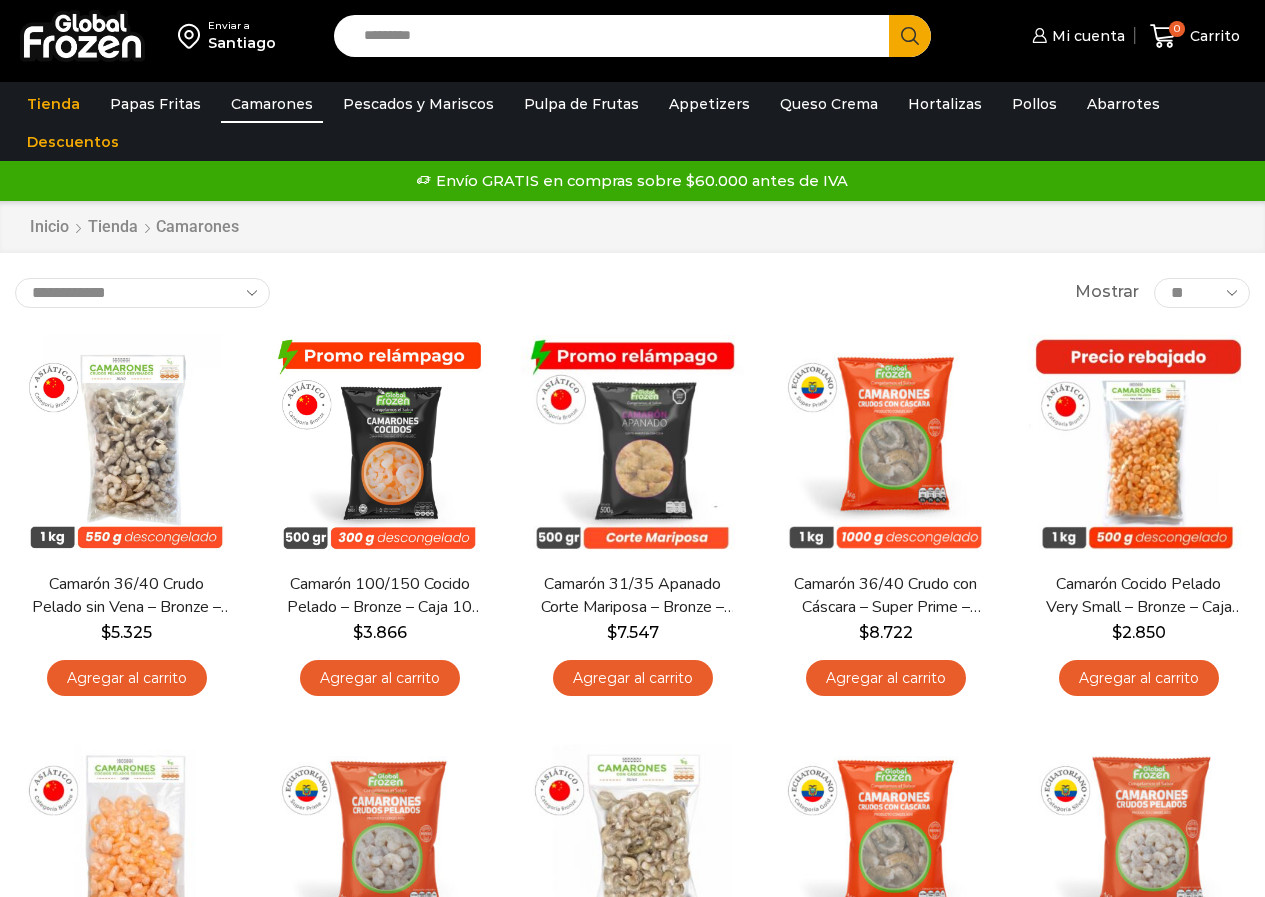 scroll, scrollTop: 0, scrollLeft: 0, axis: both 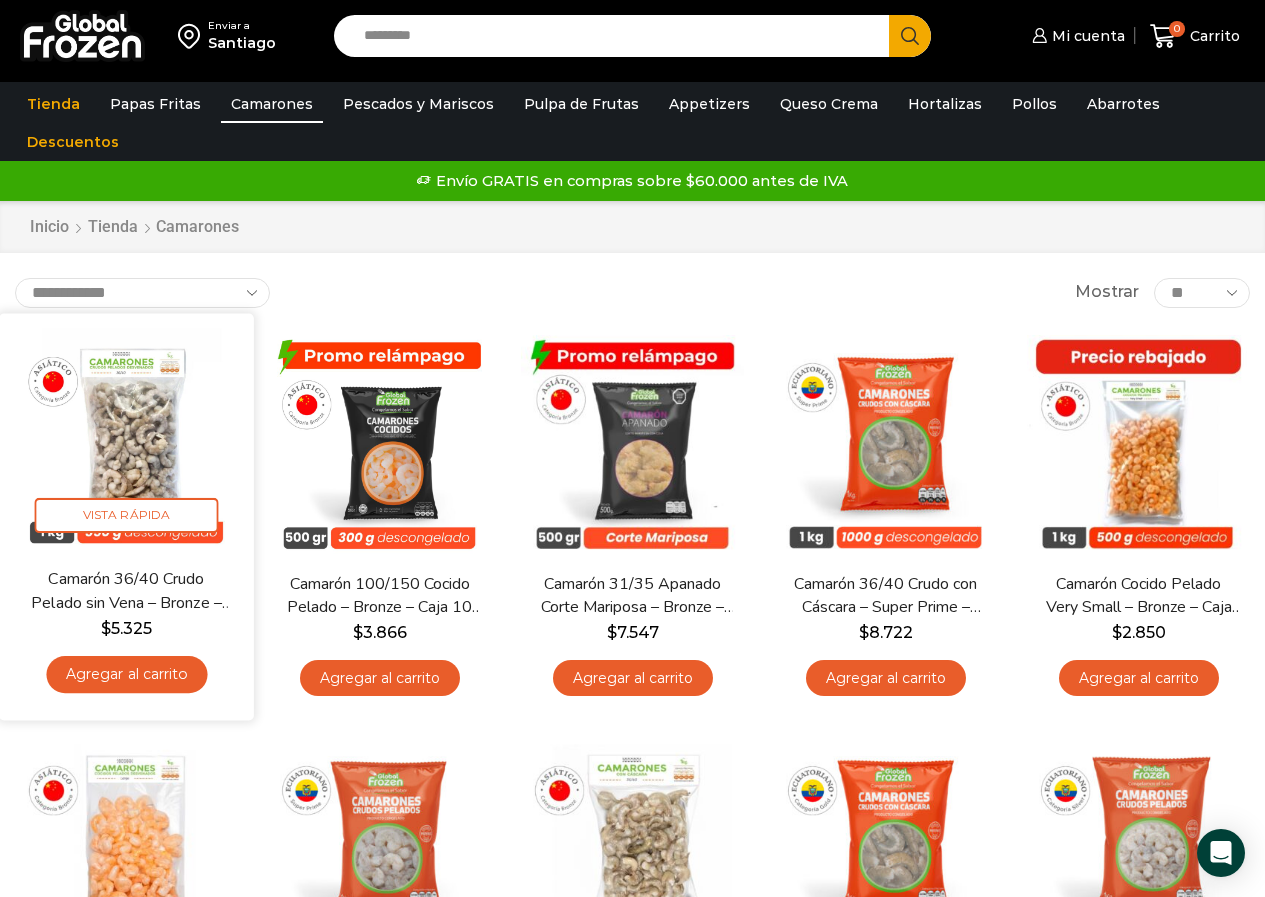 click on "Agregar al carrito" at bounding box center [126, 674] 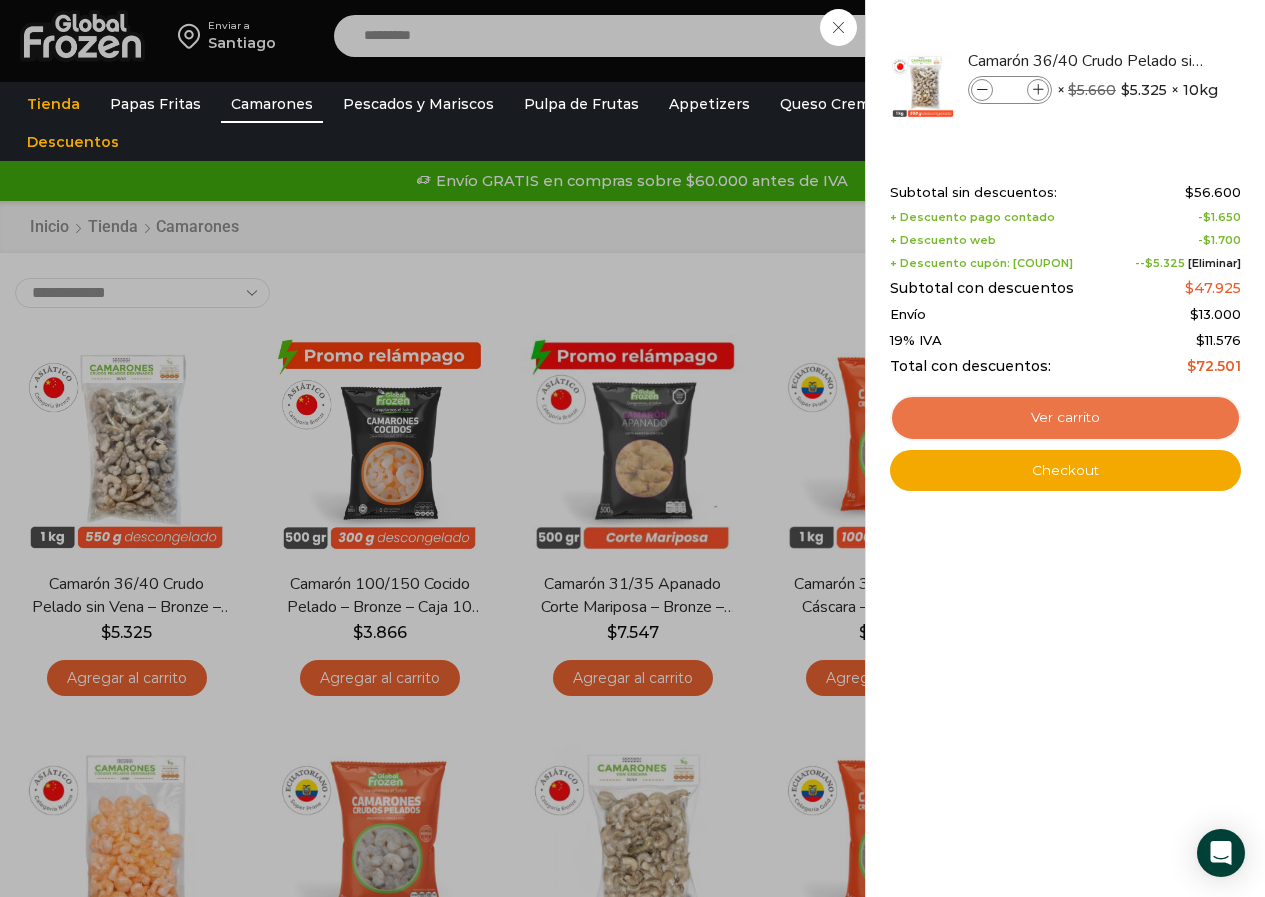 click on "Ver carrito" at bounding box center [1065, 418] 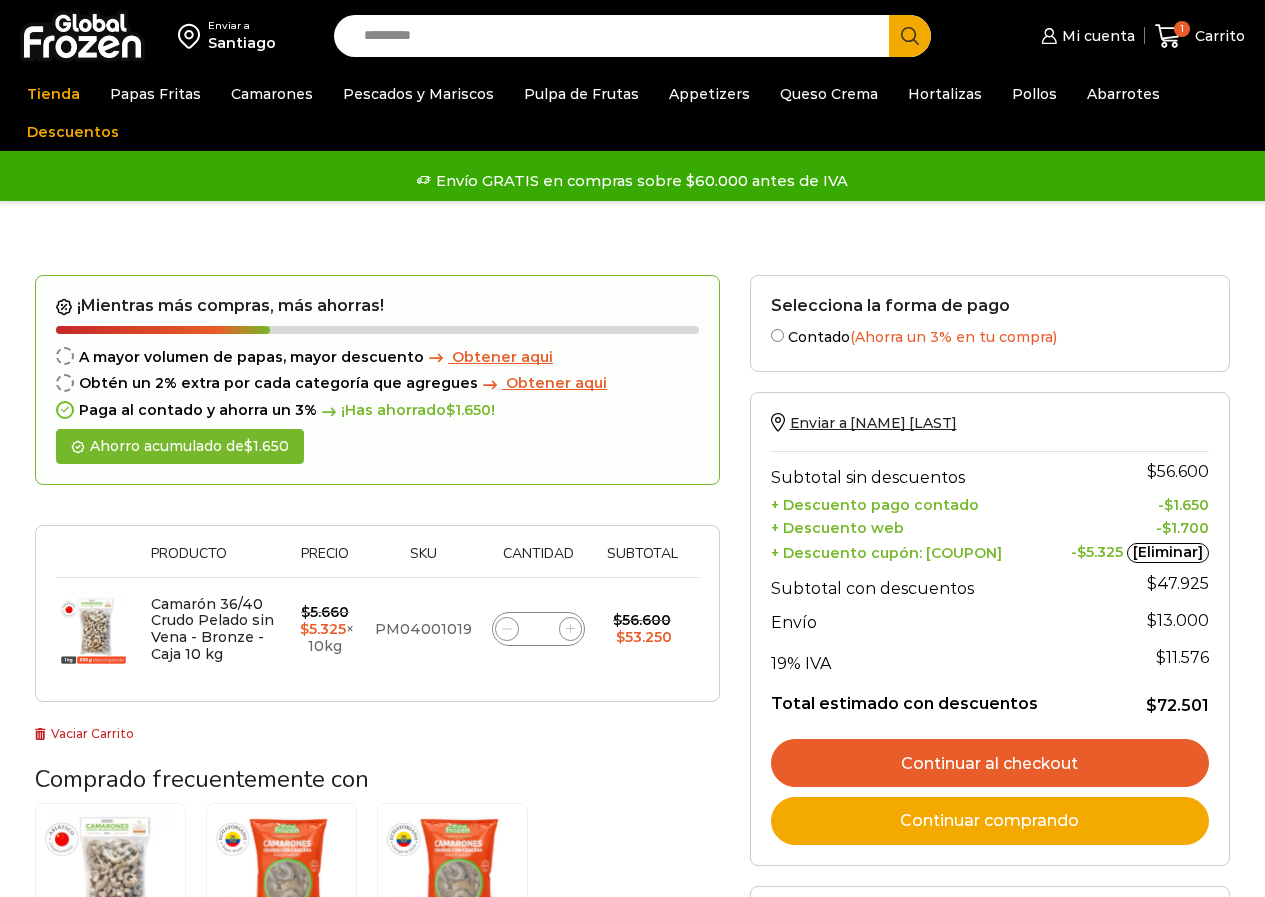scroll, scrollTop: 0, scrollLeft: 0, axis: both 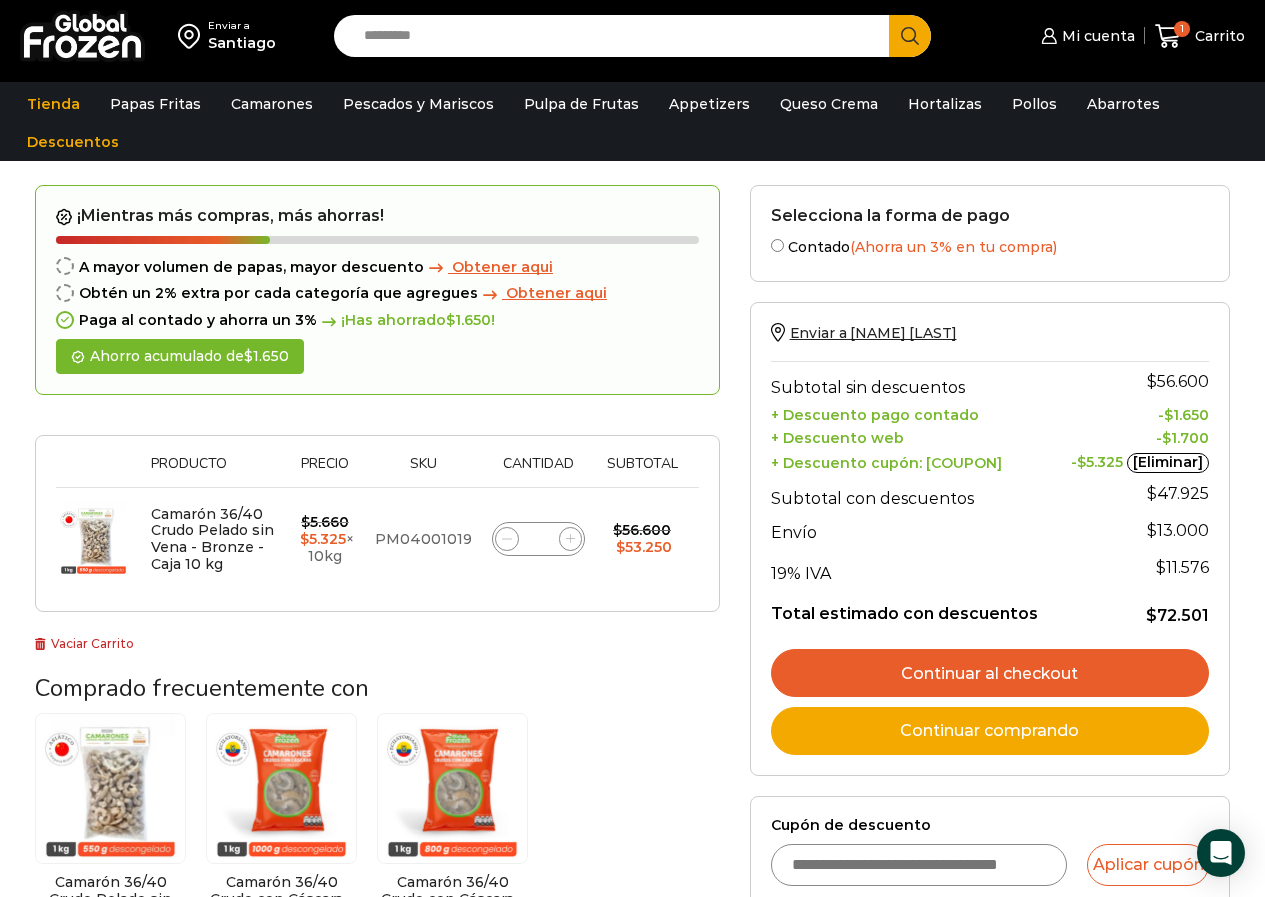 click on "*" 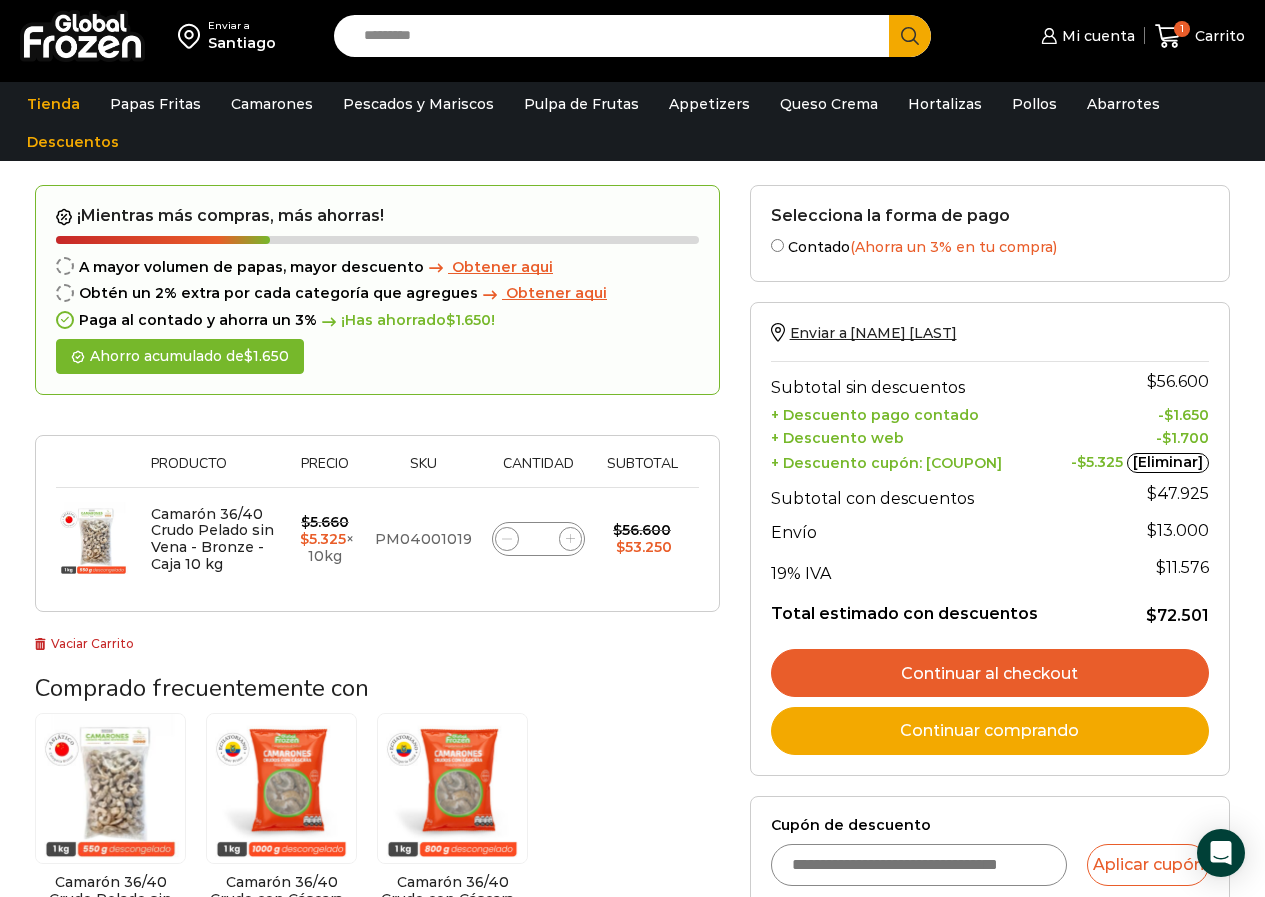 type on "**" 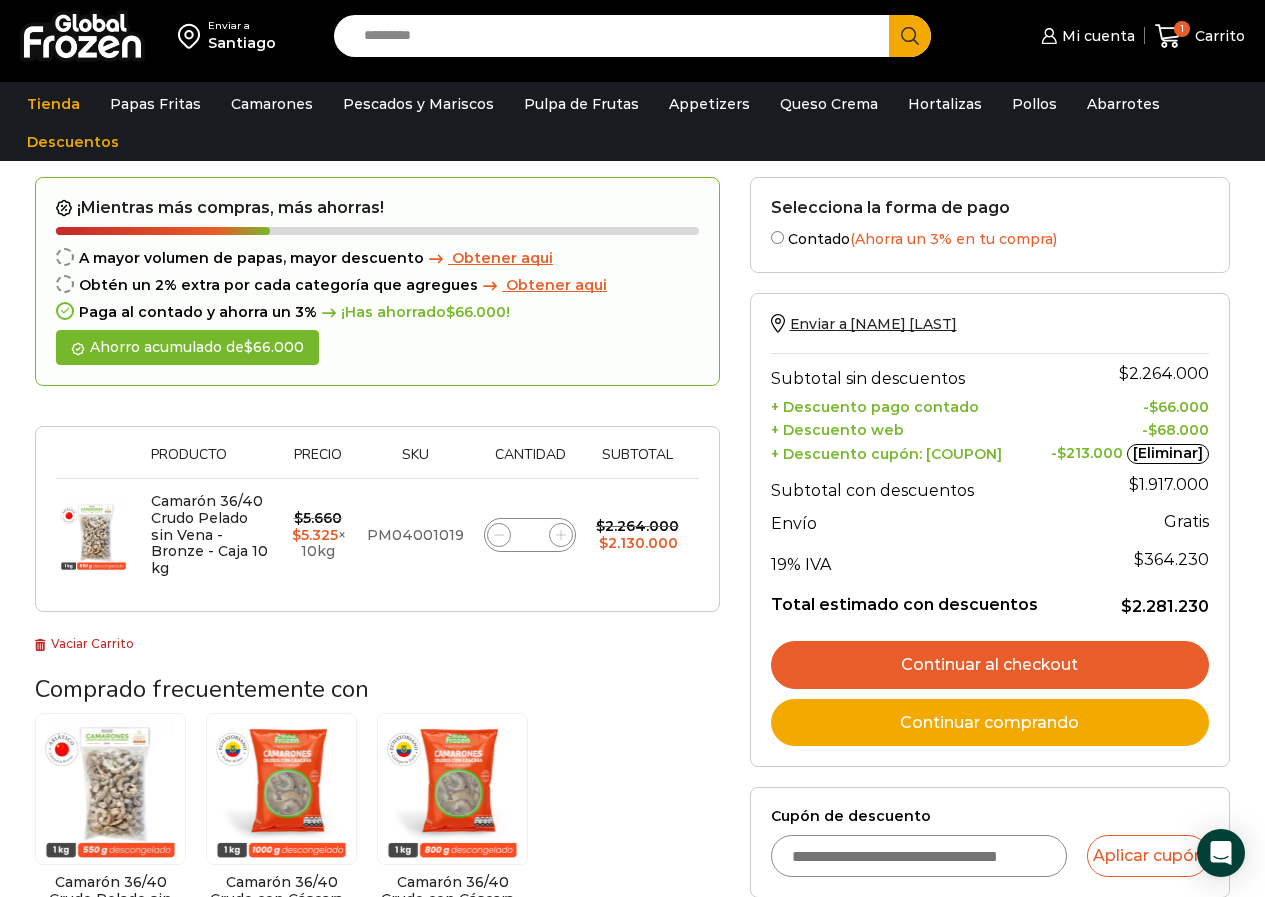 scroll, scrollTop: 151, scrollLeft: 0, axis: vertical 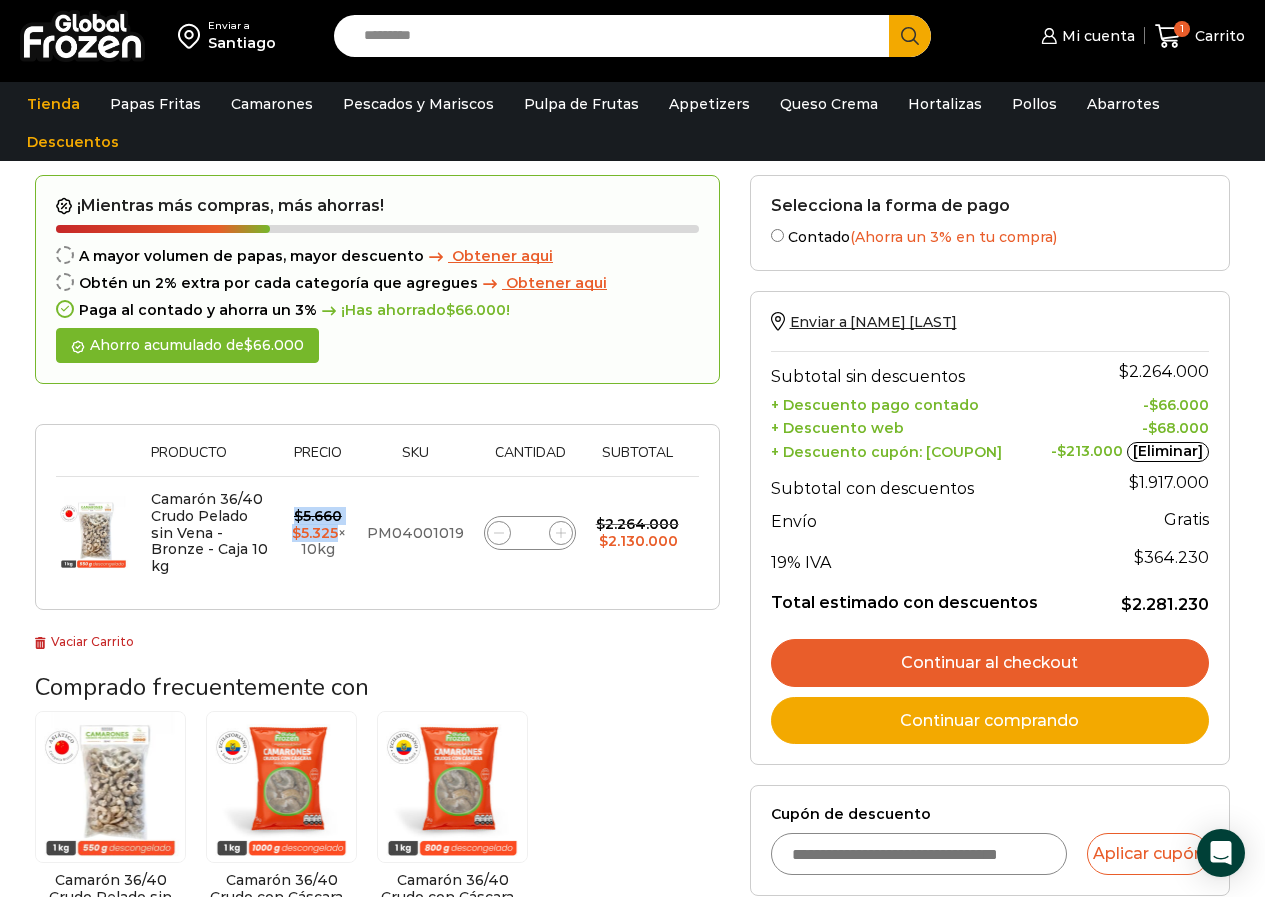 drag, startPoint x: 343, startPoint y: 527, endPoint x: 298, endPoint y: 520, distance: 45.54119 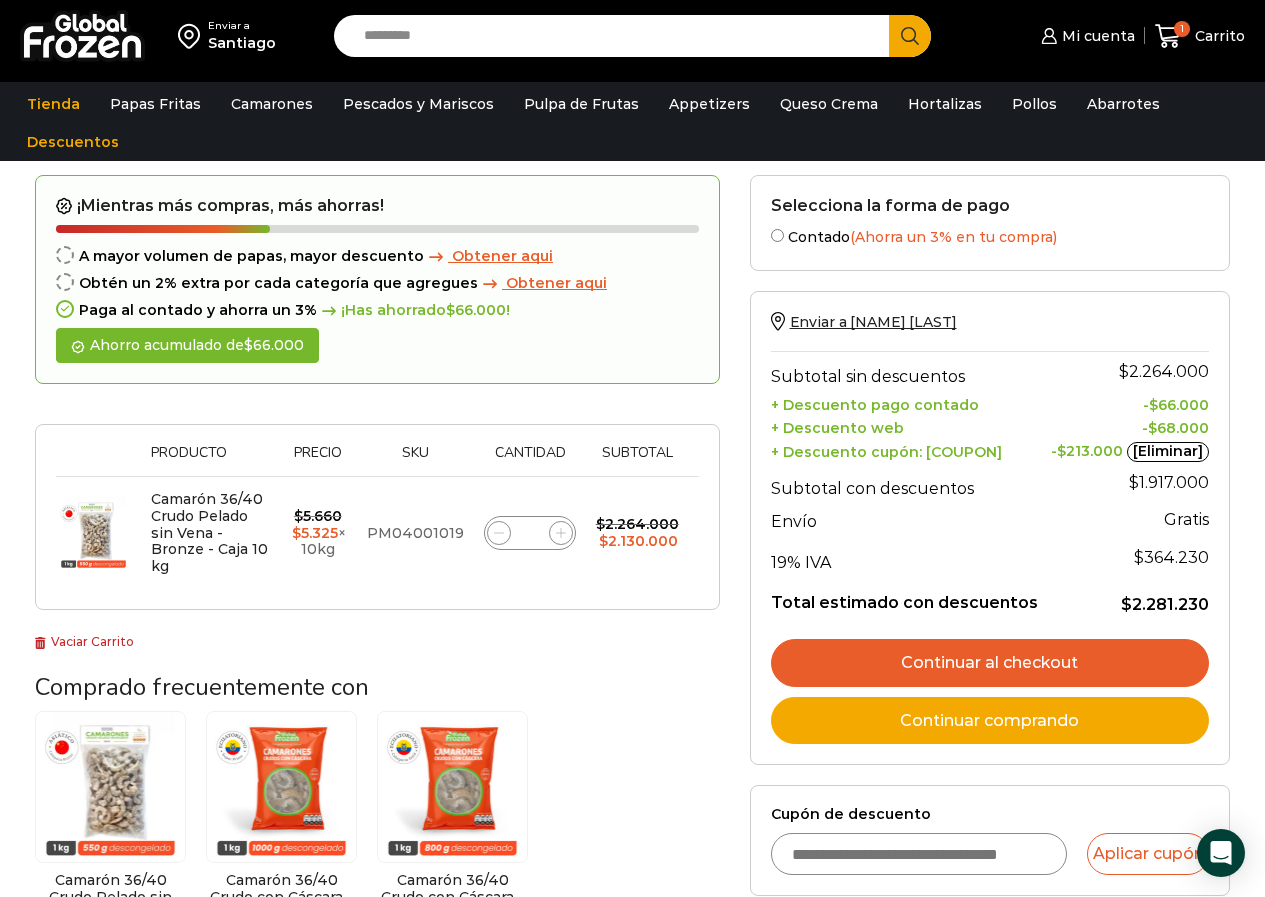 click on "¡Mientras más compras, más ahorras!
A mayor volumen de papas, mayor descuento    Obtener aqui
Obtén un 2% extra por cada categoría que agregues    Obtener aqui
Paga al contado y ahorra un 3%   ¡Has ahorrado  $ 66.000 !
Ahorro acumulado de  $ 66.000
Thumbnail image
Producto
Precio
Sku
Cantidad
Subtotal
Eliminar artículo
Camarón 36/40 Crudo Pelado sin Vena - Bronze - Caja 10 kg
$ 5.660   Original price was: $5.660. $ 5.325 Current price is: $5.325.  × 10kg
PM04001019" at bounding box center [377, 414] 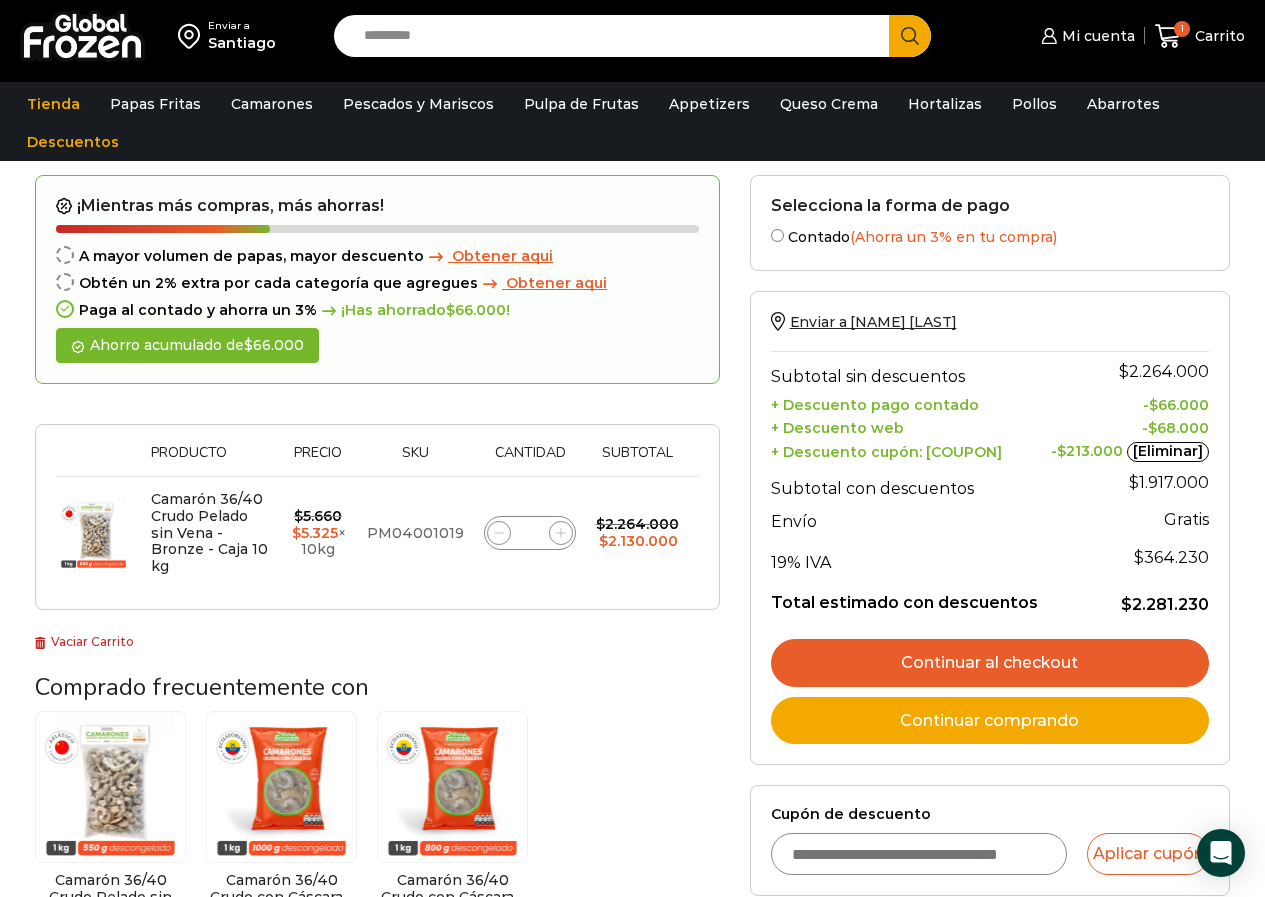 drag, startPoint x: 540, startPoint y: 523, endPoint x: 493, endPoint y: 525, distance: 47.042534 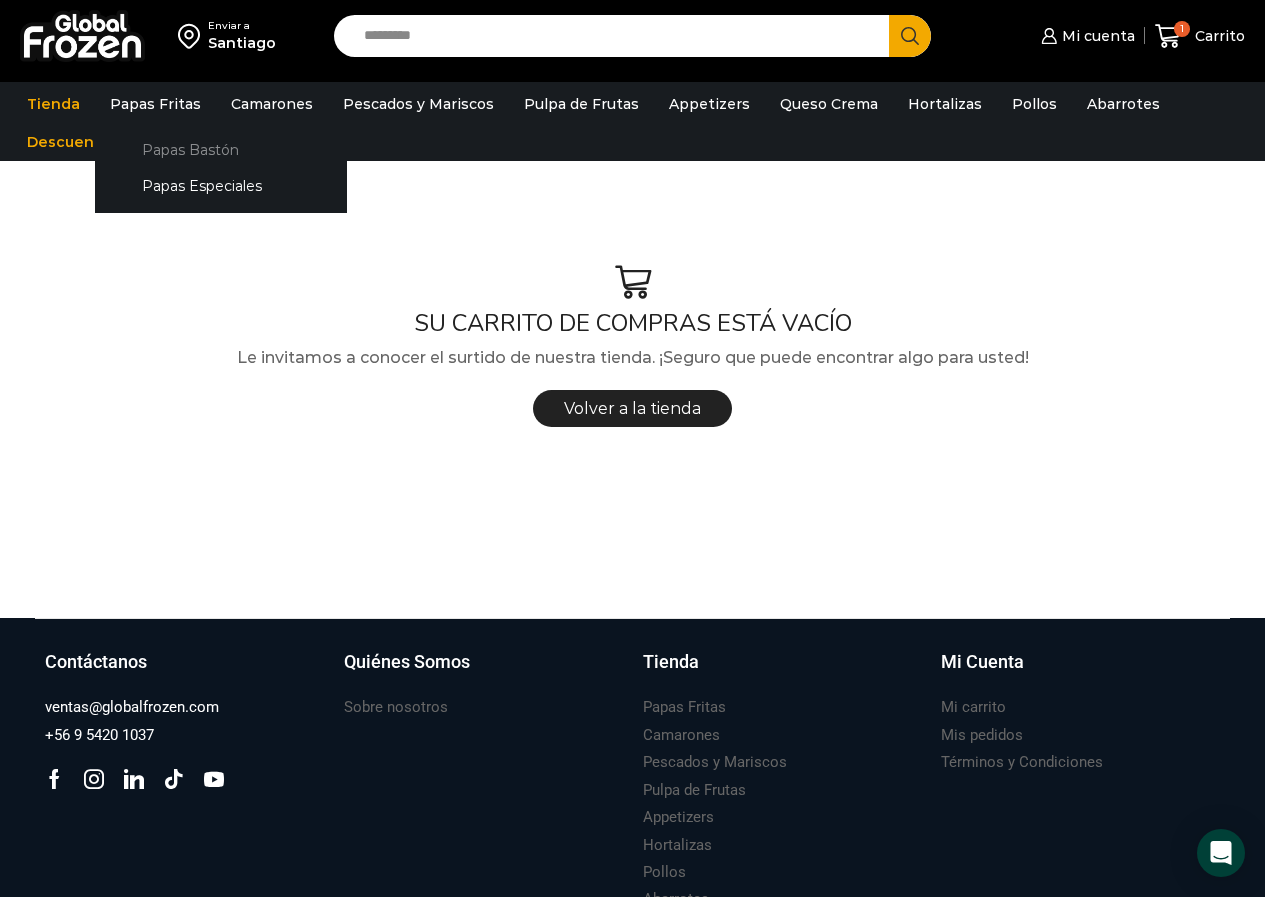 click on "Papas Bastón" at bounding box center [221, 149] 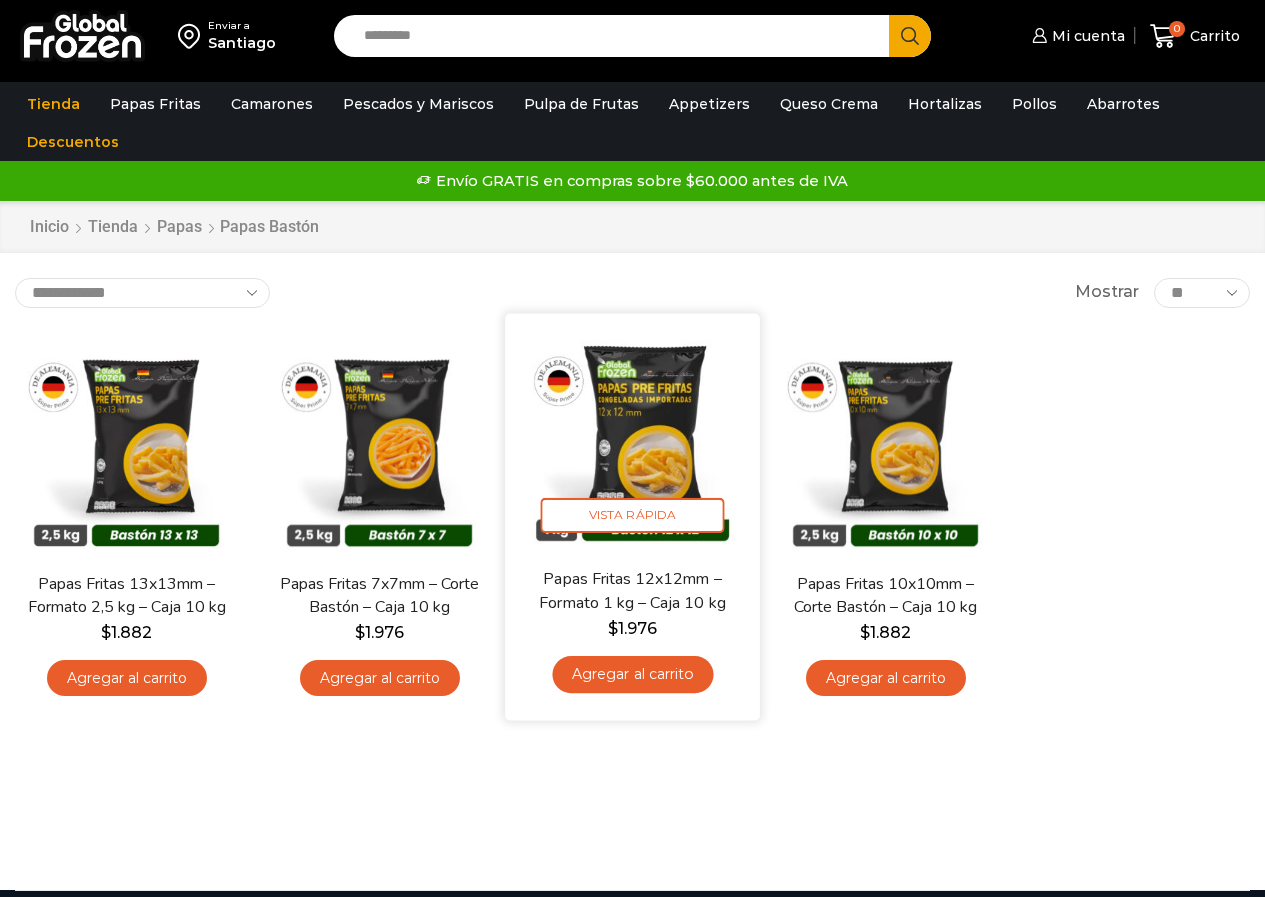 scroll, scrollTop: 0, scrollLeft: 0, axis: both 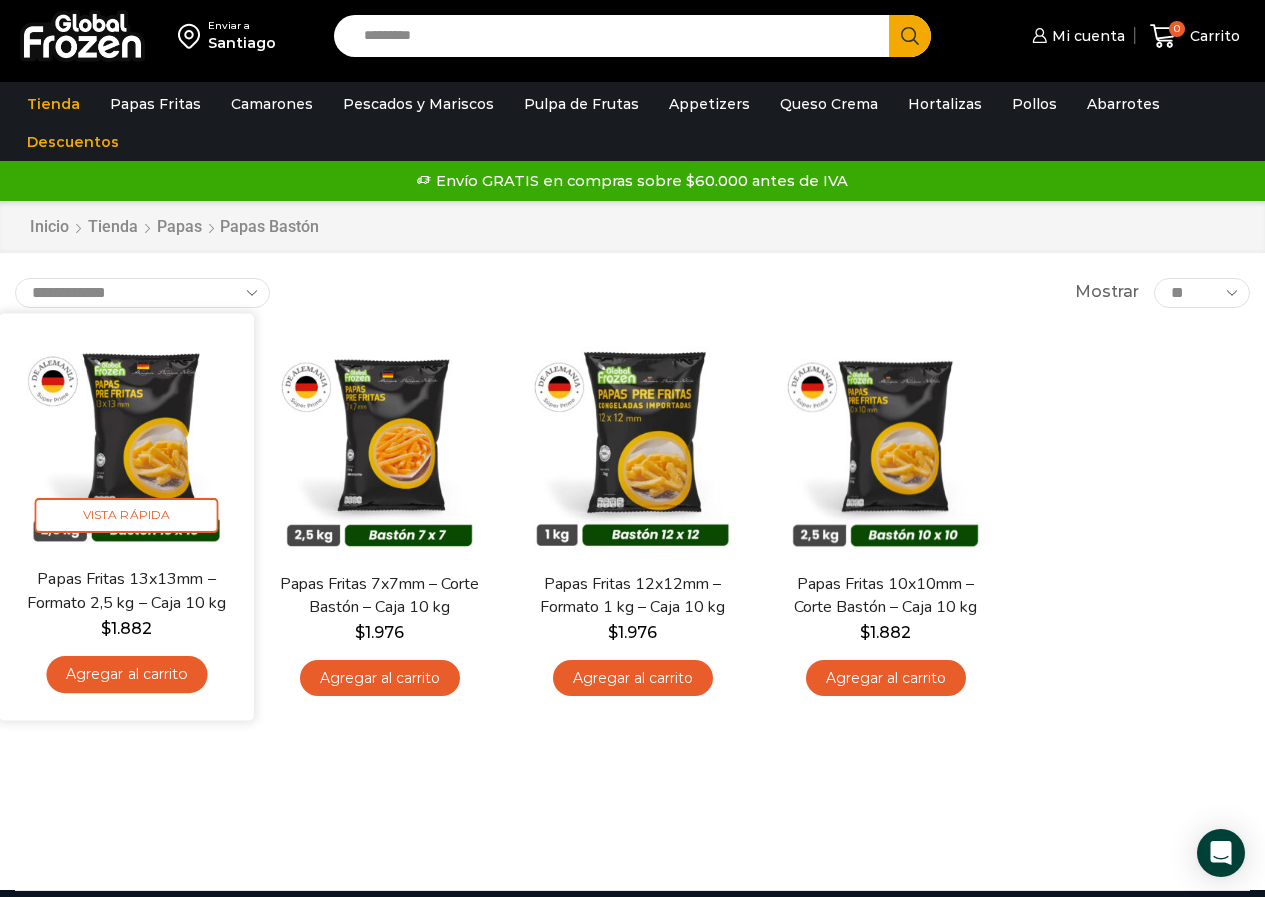 click on "Agregar al carrito" at bounding box center [126, 674] 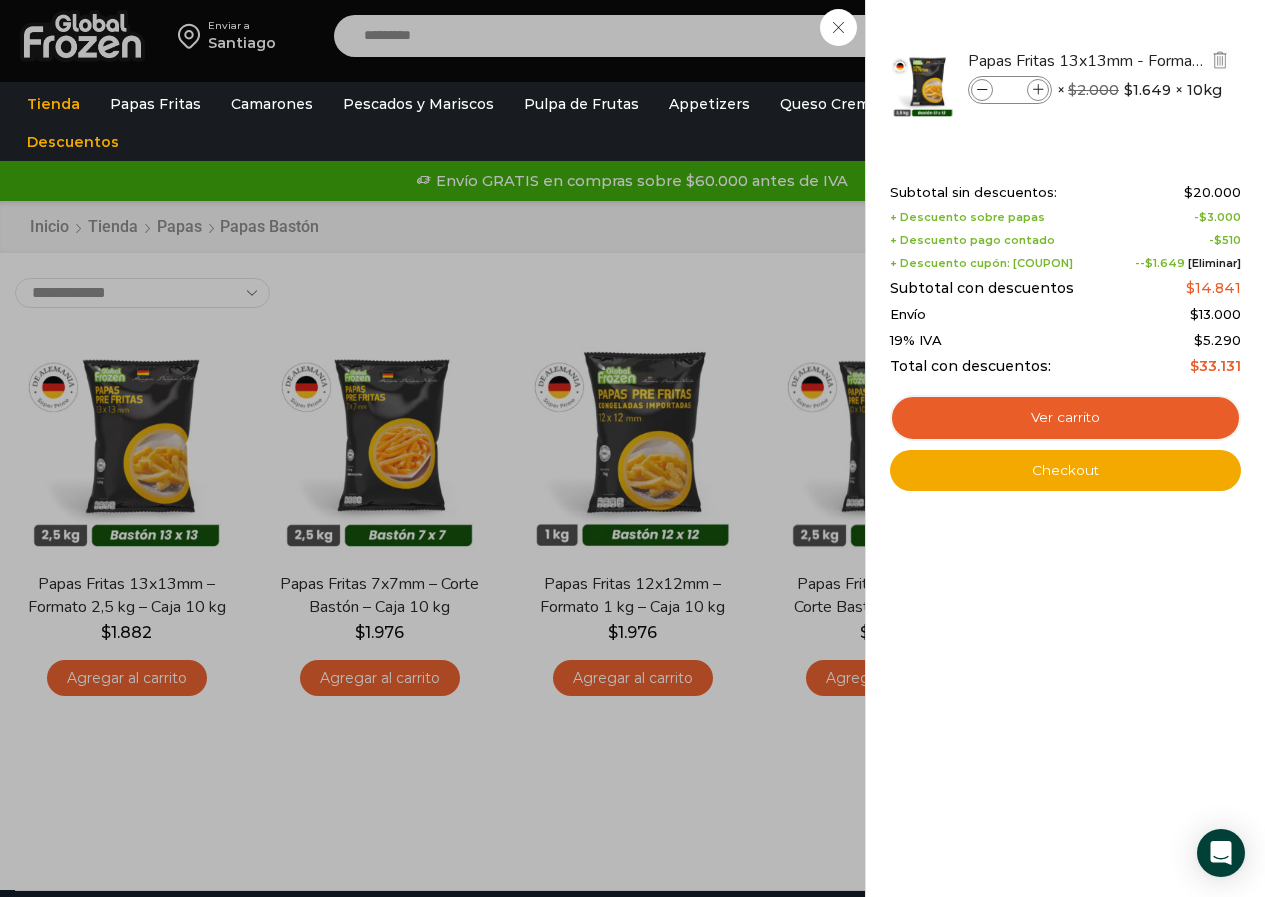 click at bounding box center [1038, 90] 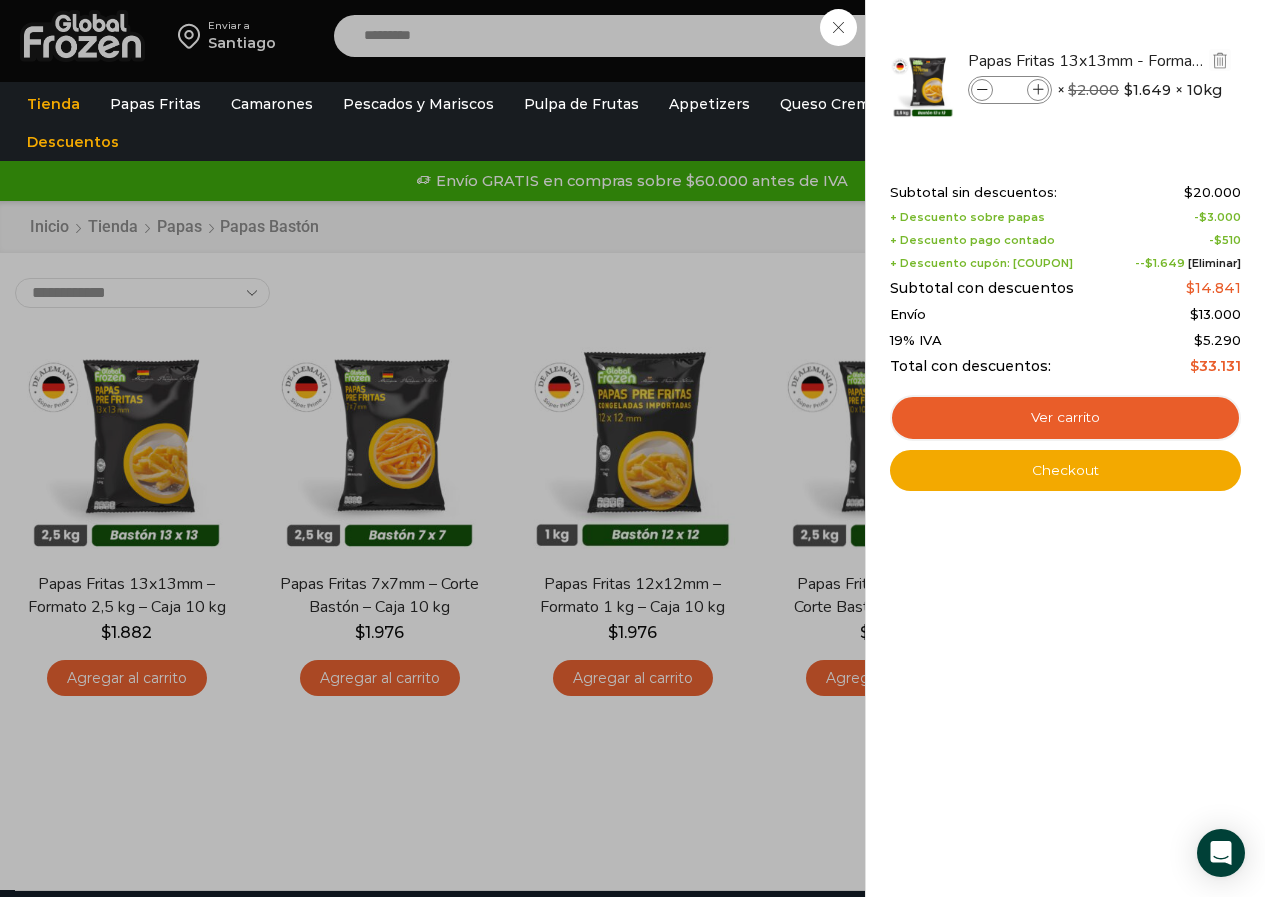 type on "*" 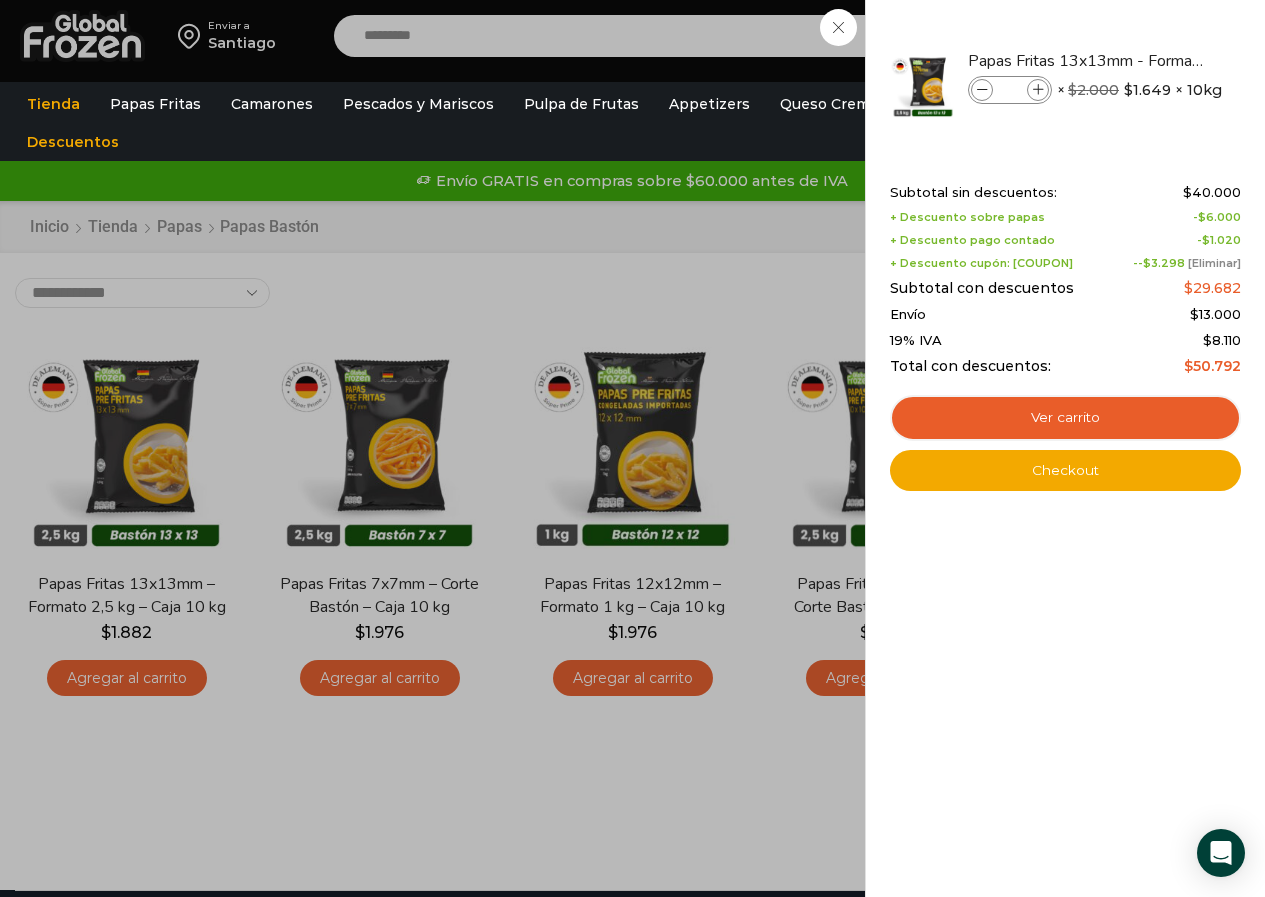 click on "[Eliminar]" at bounding box center (1214, 263) 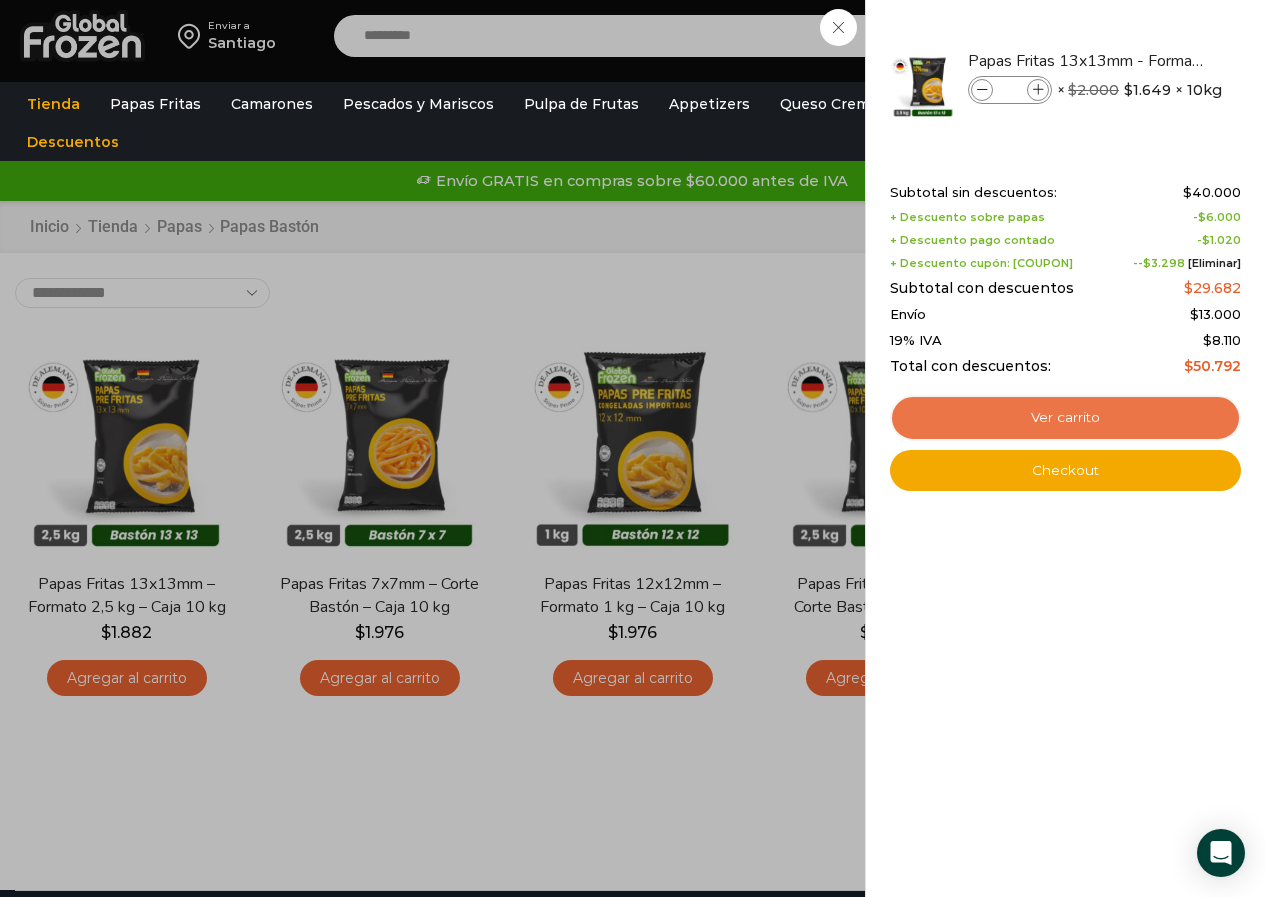 click on "Ver carrito" at bounding box center (1065, 418) 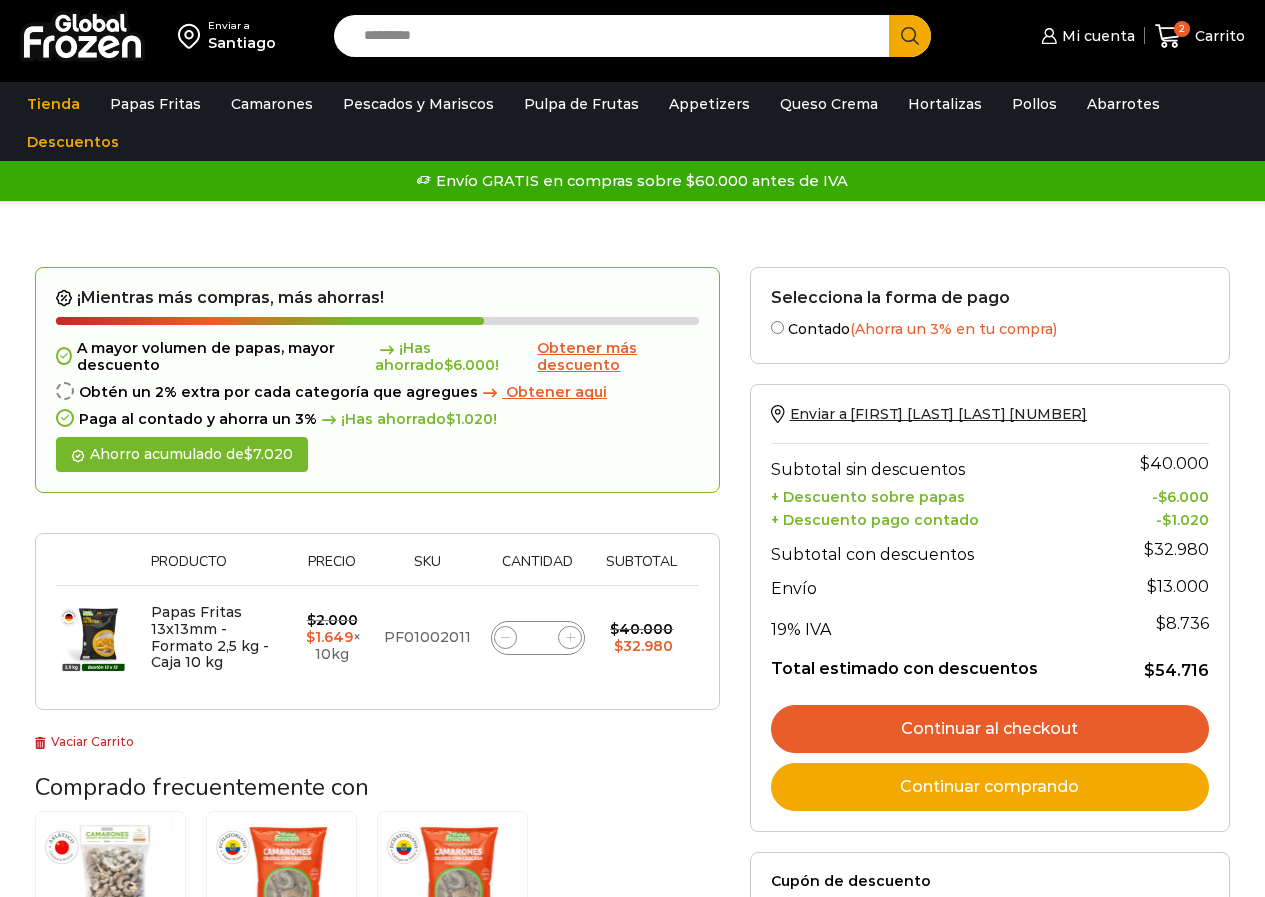 scroll, scrollTop: 0, scrollLeft: 0, axis: both 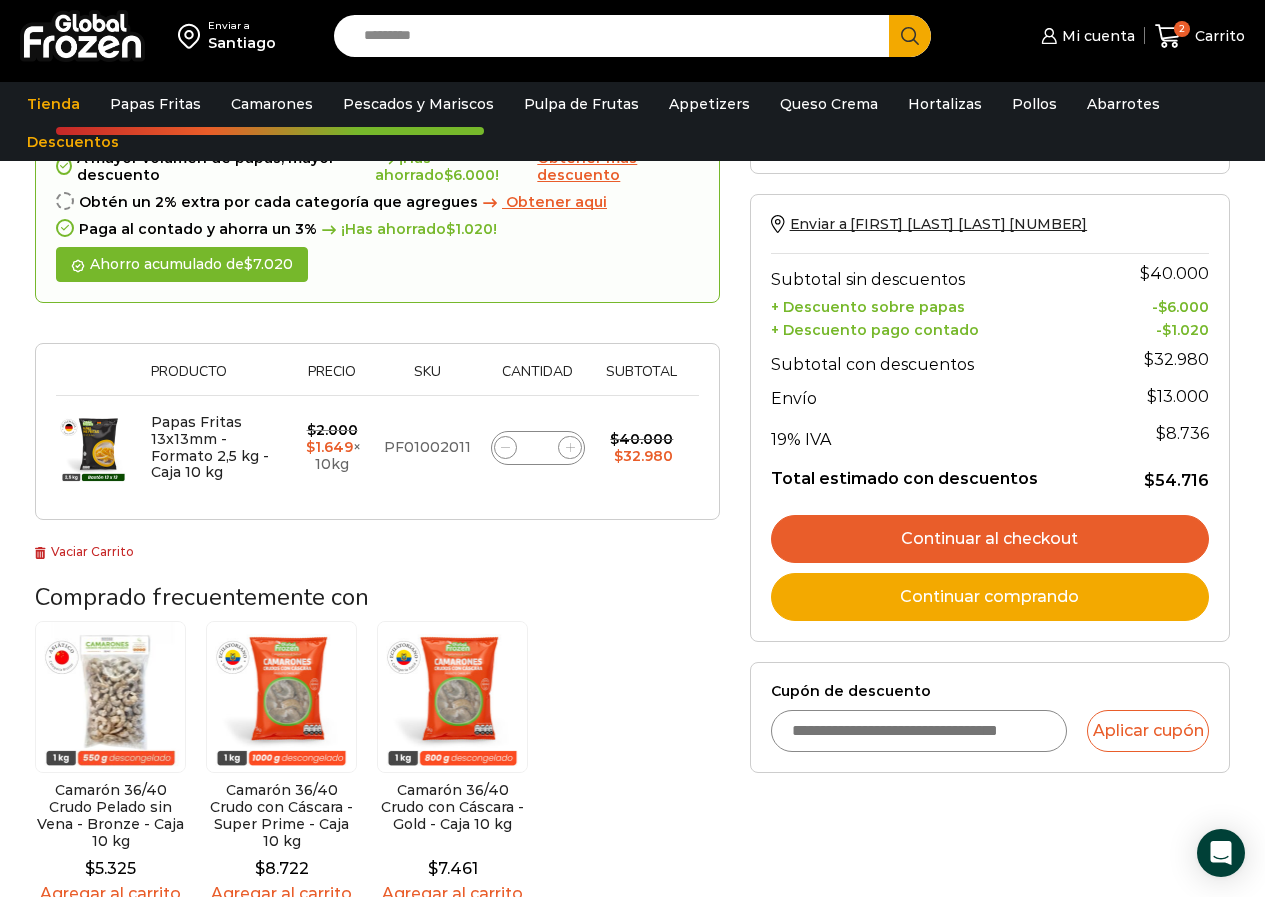 click on "Cupón de descuento" at bounding box center [919, 731] 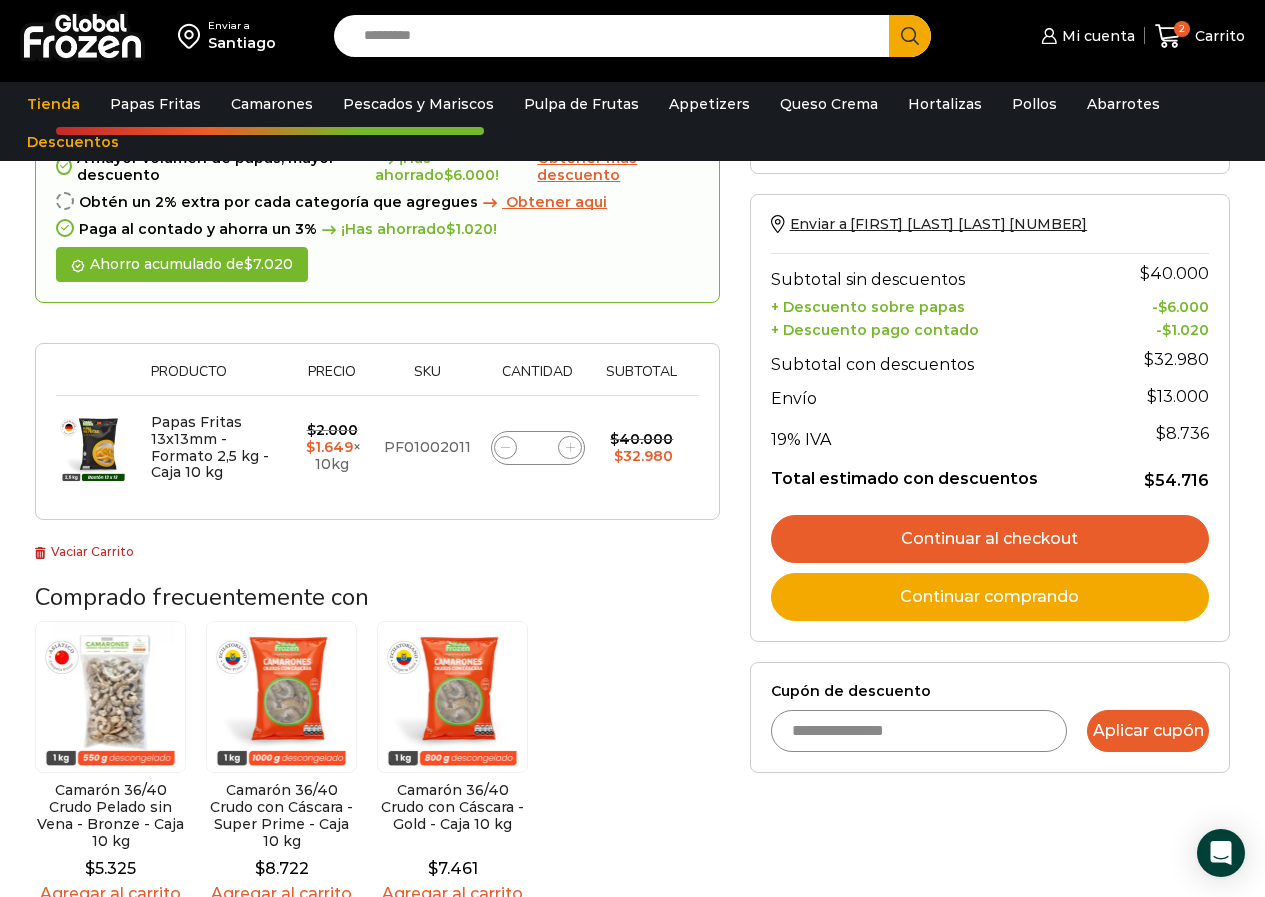 type on "**********" 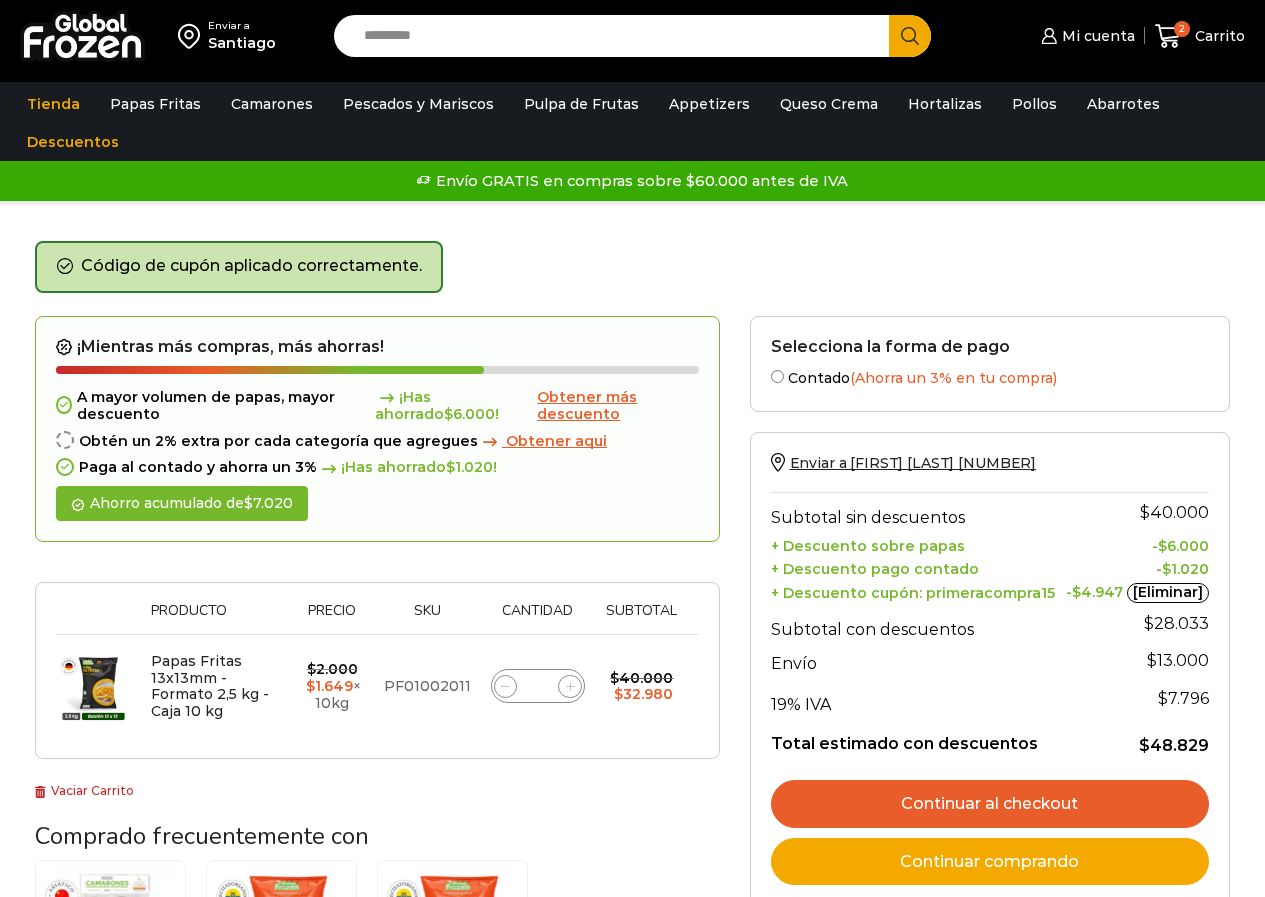 scroll, scrollTop: 0, scrollLeft: 0, axis: both 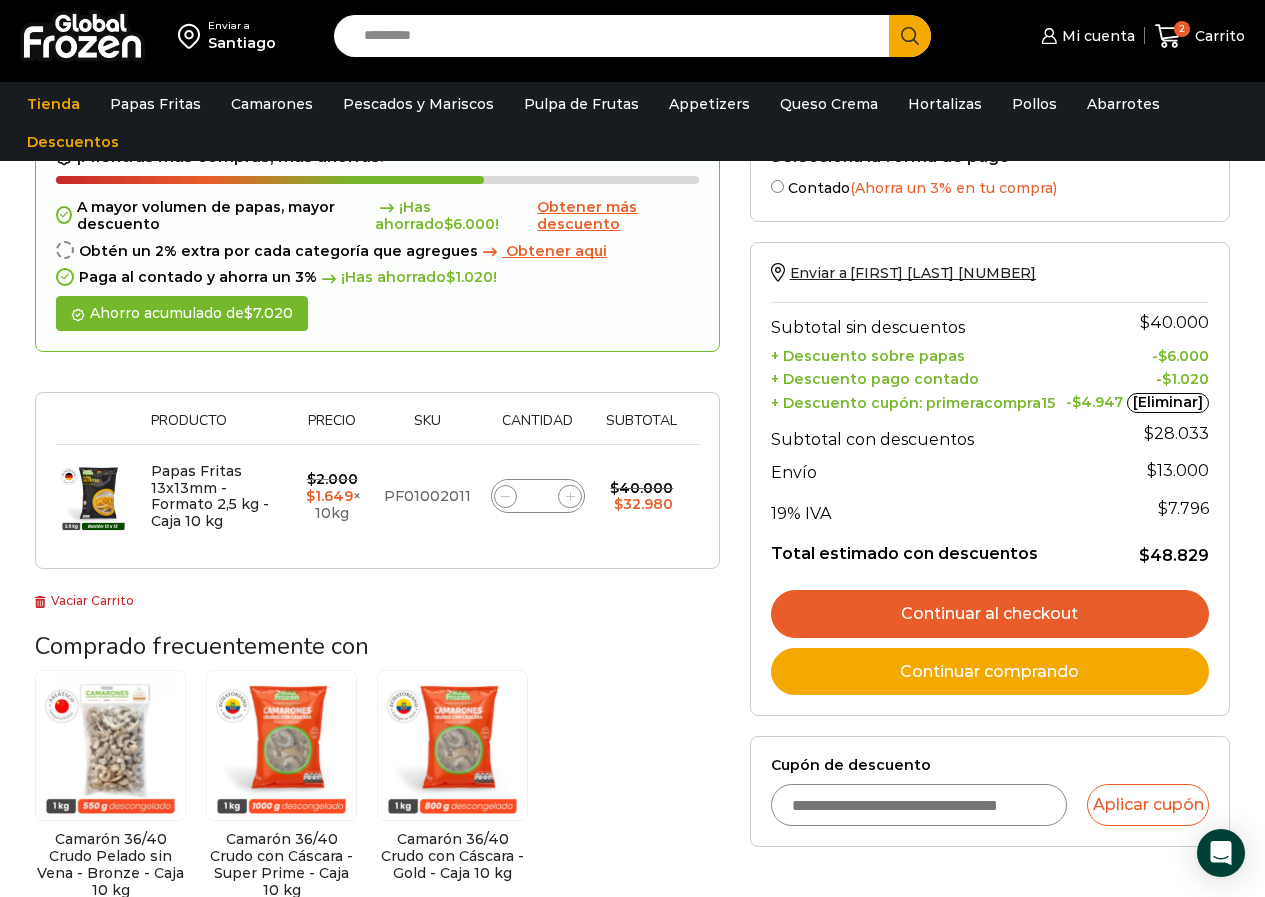 click 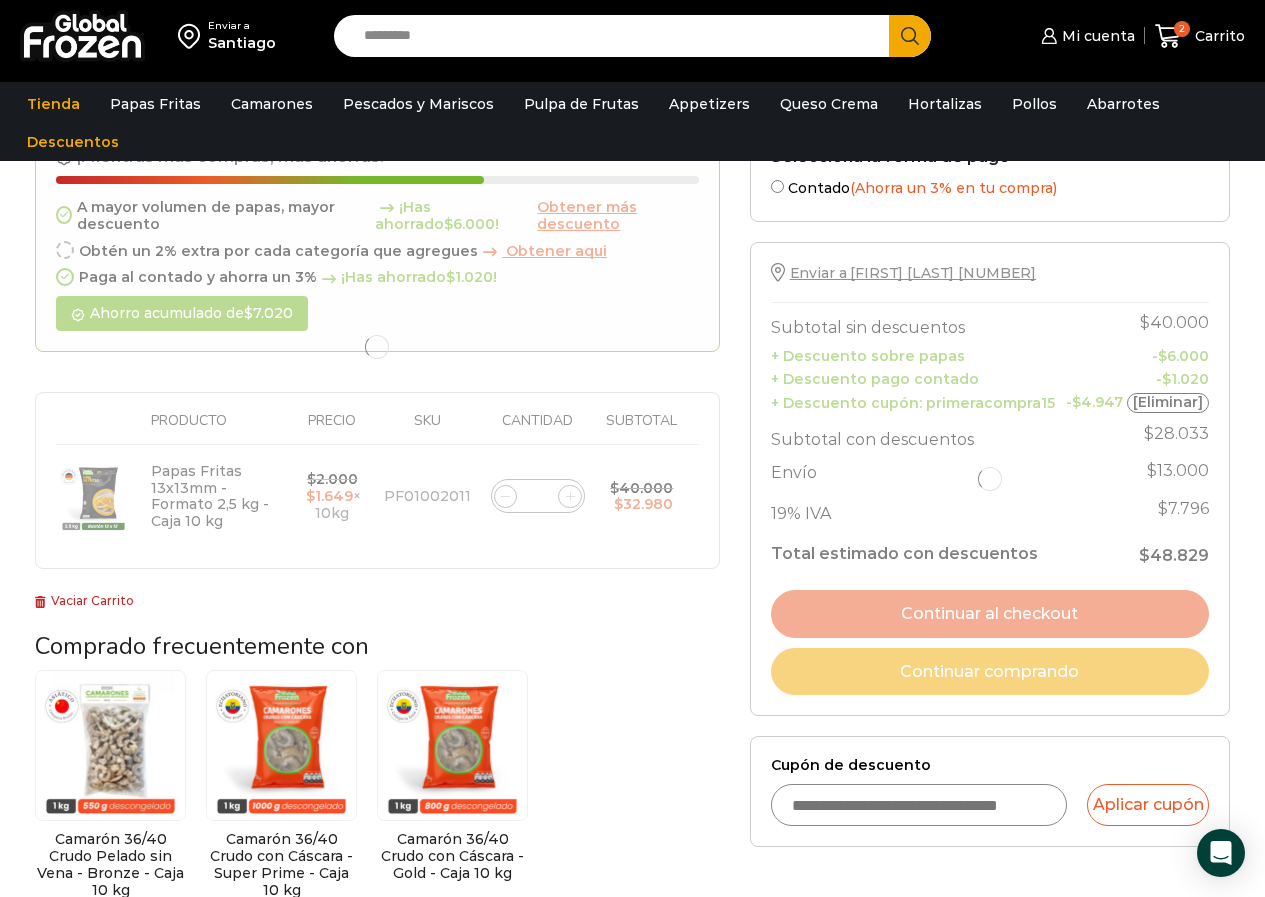 click on "¡Mientras más compras, más ahorras!
A mayor volumen de papas, mayor descuento   ¡Has ahorrado  $ 6.000 ! Obtener más descuento
Obtén un 2% extra por cada categoría que agregues    Obtener aqui
Paga al contado y ahorra un 3%   ¡Has ahorrado  $ 1.020 !
Ahorro acumulado de  $ 7.020
Thumbnail image
Producto
Precio
Sku
Cantidad
Subtotal
Eliminar artículo
Papas Fritas 13x13mm - Formato 2,5 kg - Caja 10 kg
$ 2.000   Original price was: $2.000. $ 1.649 Current price is: $1.649.  × 10kg
PF01002011
*" at bounding box center (377, 347) 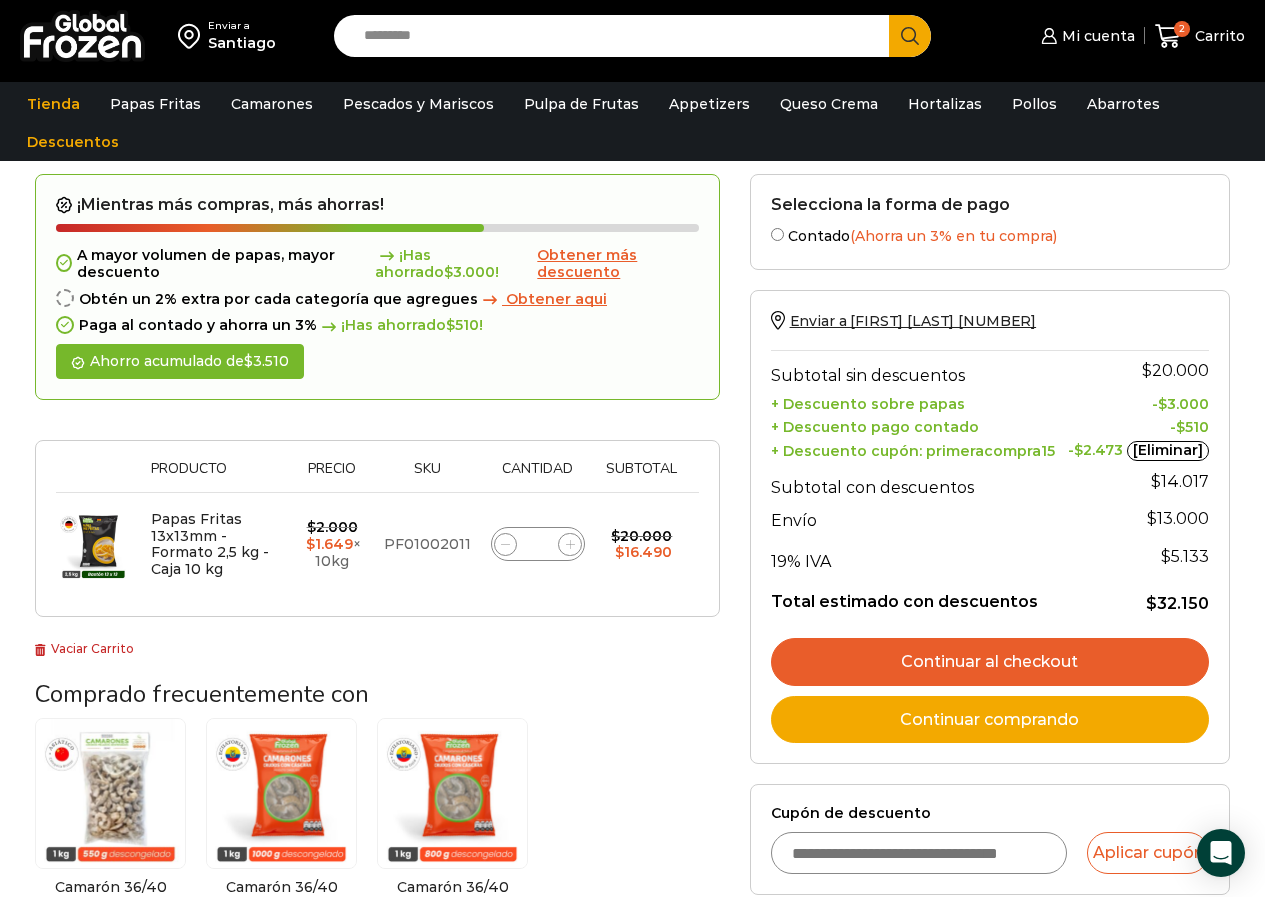 scroll, scrollTop: 151, scrollLeft: 0, axis: vertical 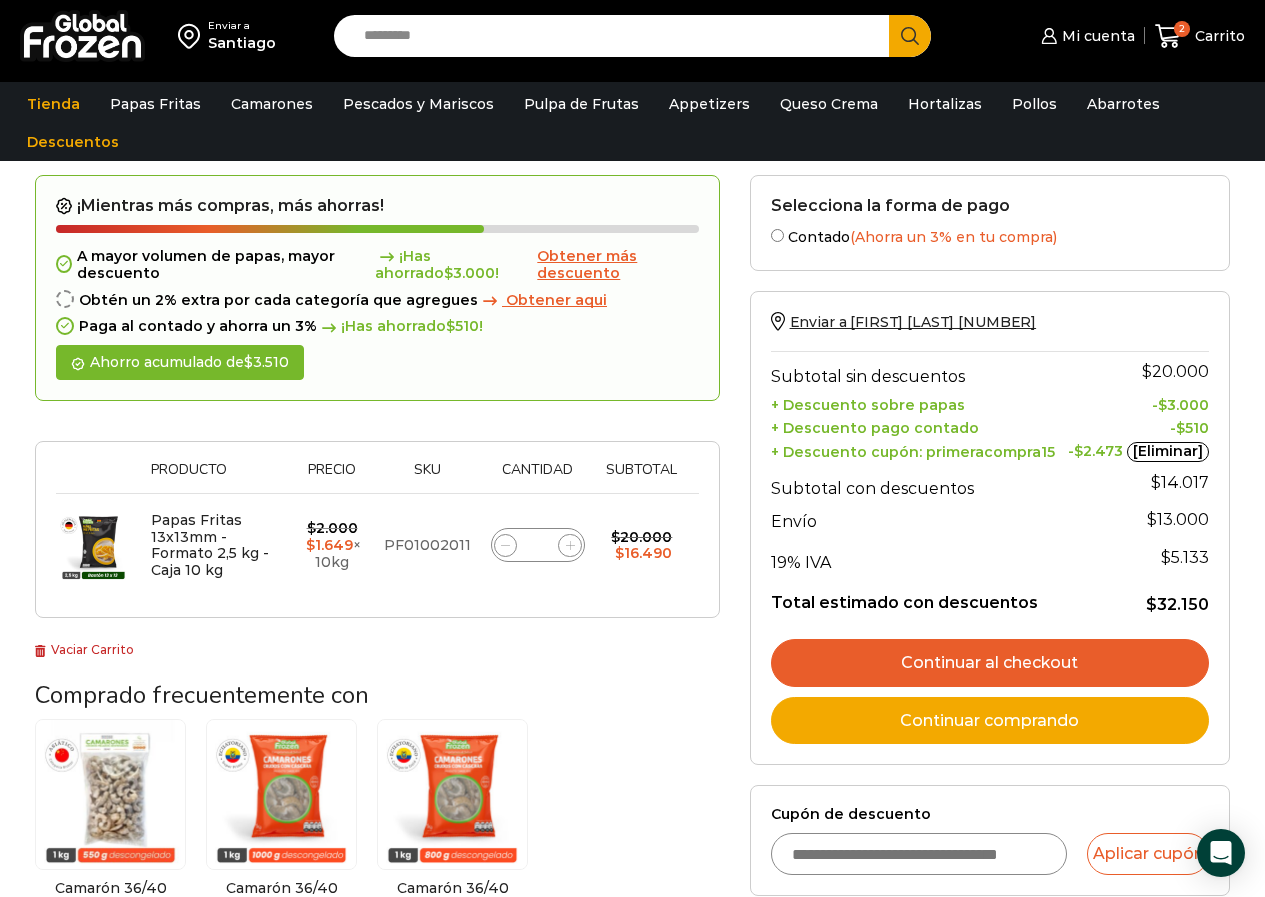 click at bounding box center [82, 36] 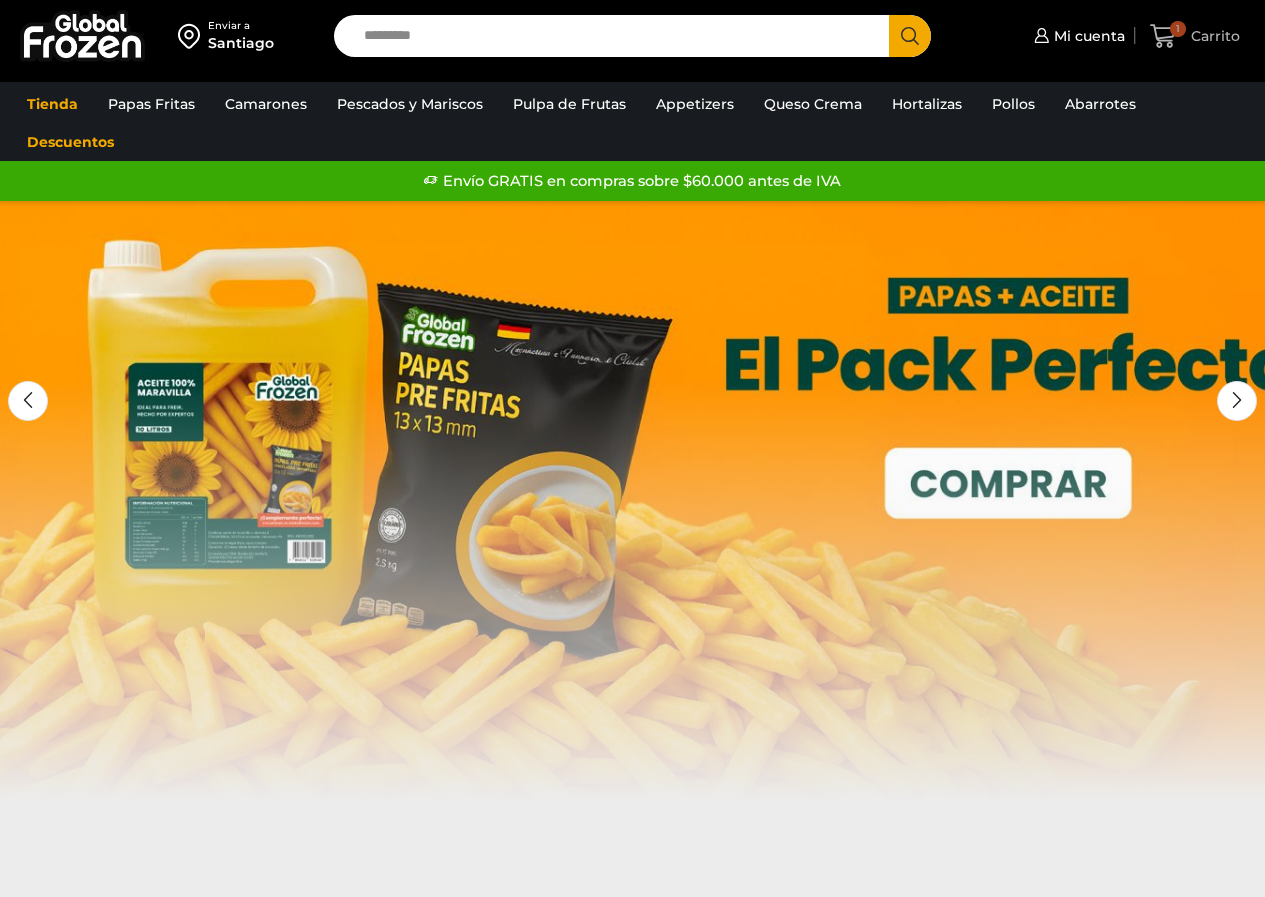 scroll, scrollTop: 0, scrollLeft: 0, axis: both 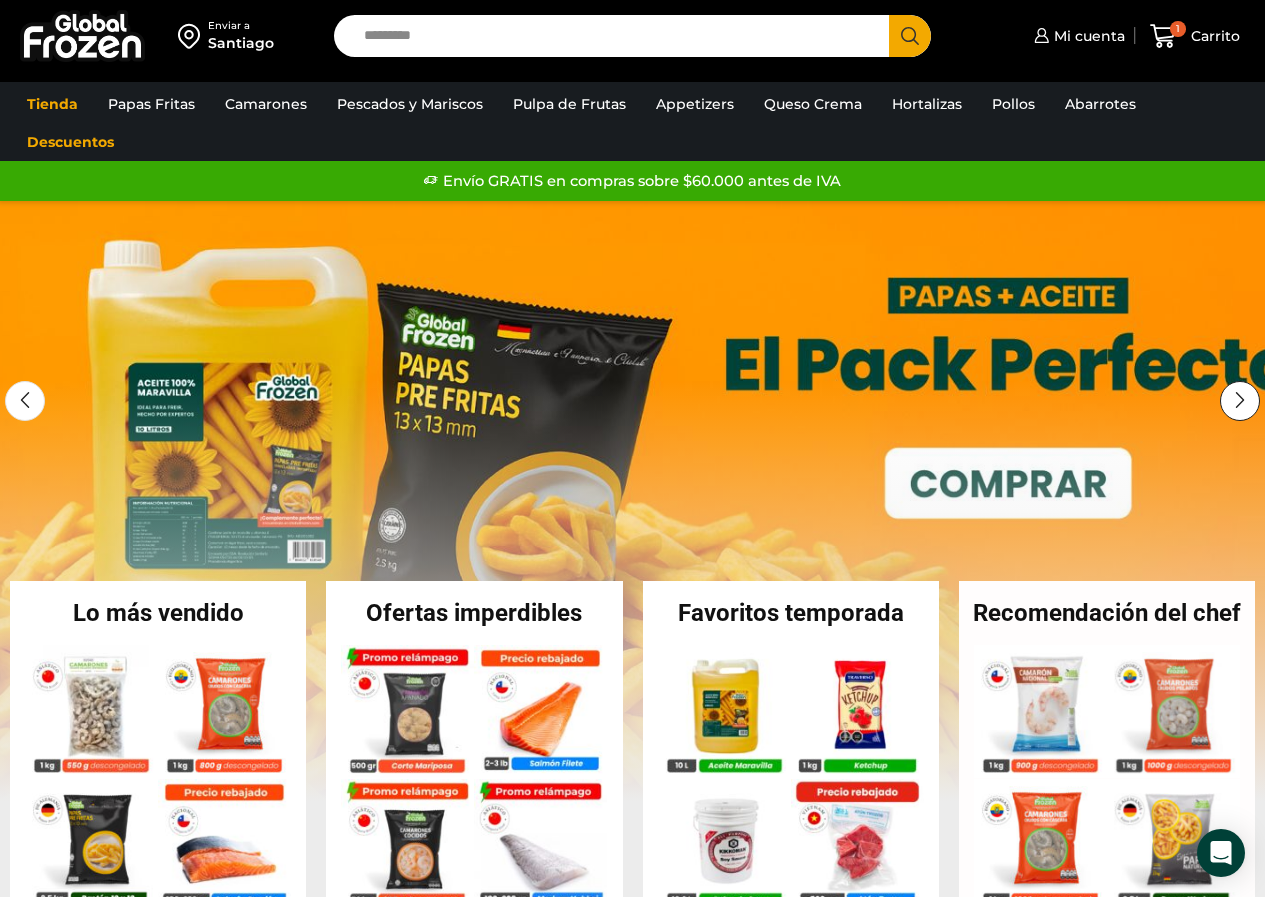 click at bounding box center (1240, 401) 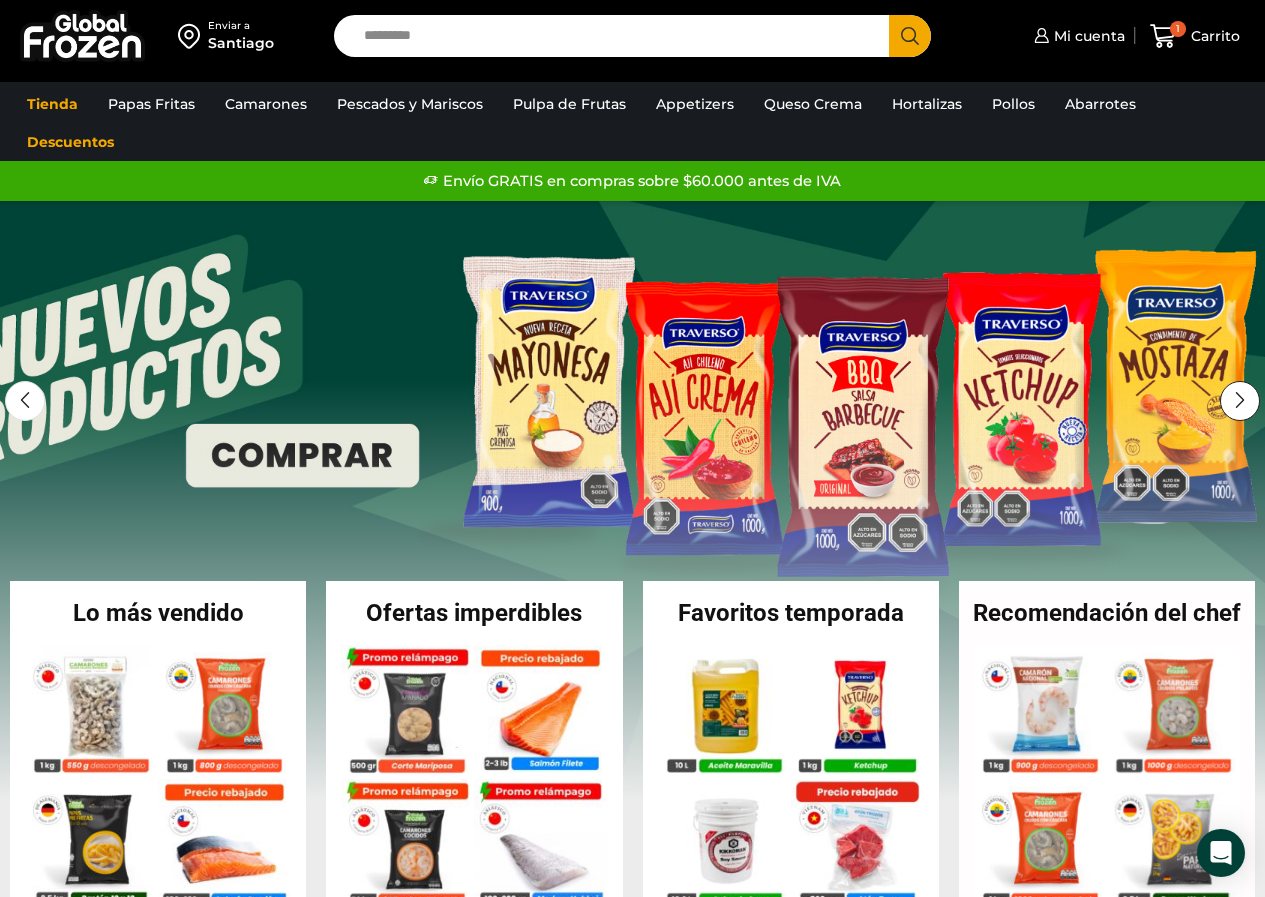 click at bounding box center (1240, 401) 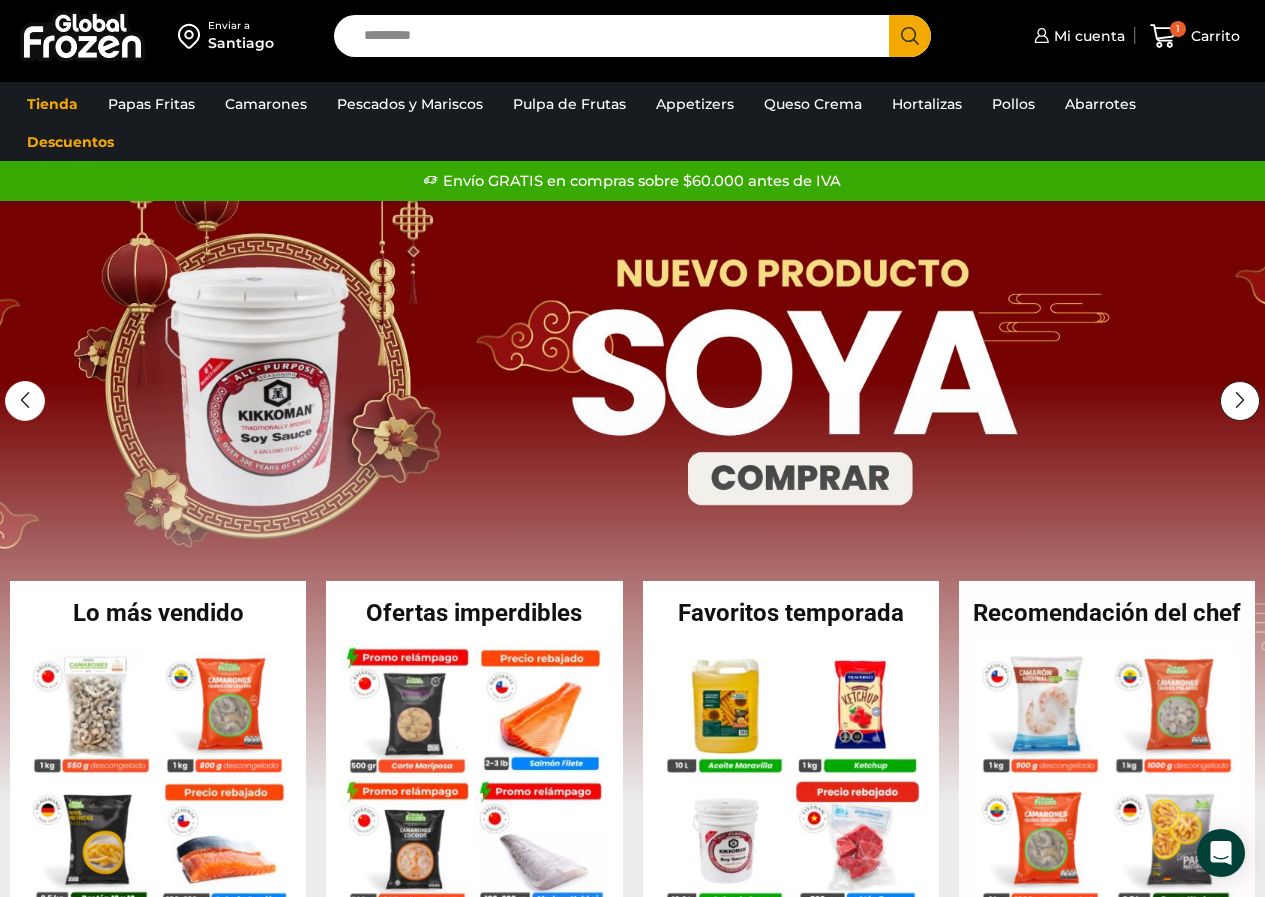 click at bounding box center [1240, 401] 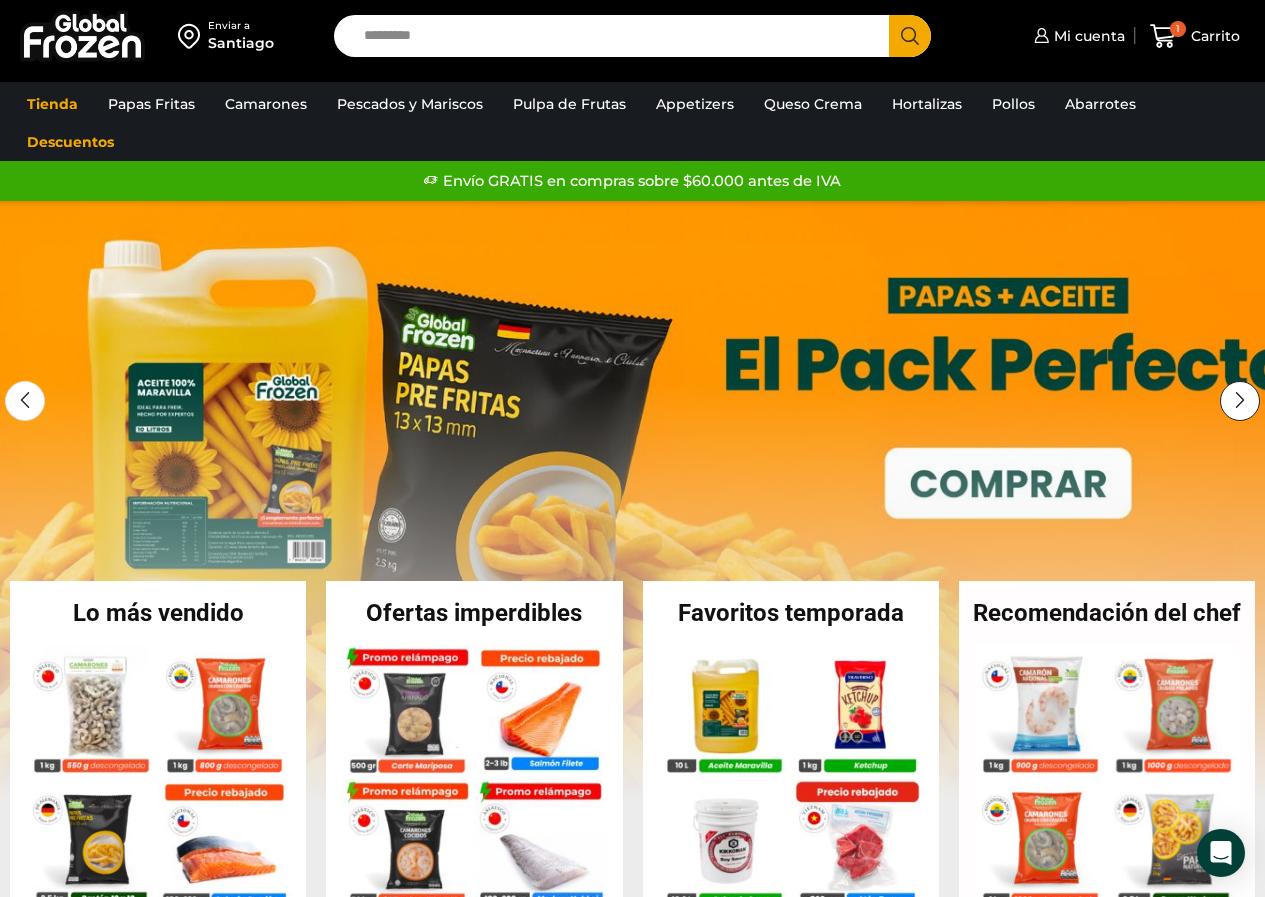 click at bounding box center [1240, 401] 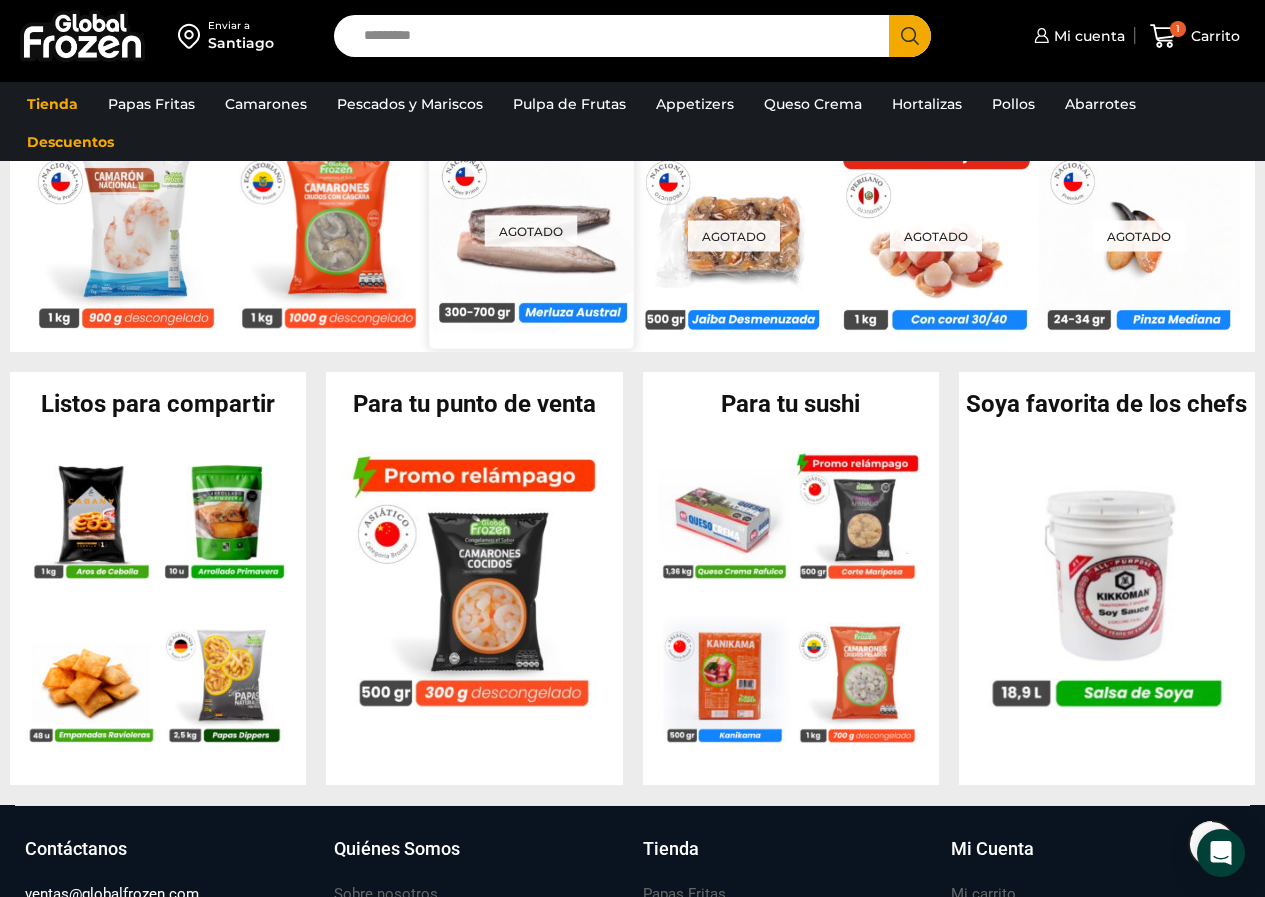 scroll, scrollTop: 1600, scrollLeft: 0, axis: vertical 